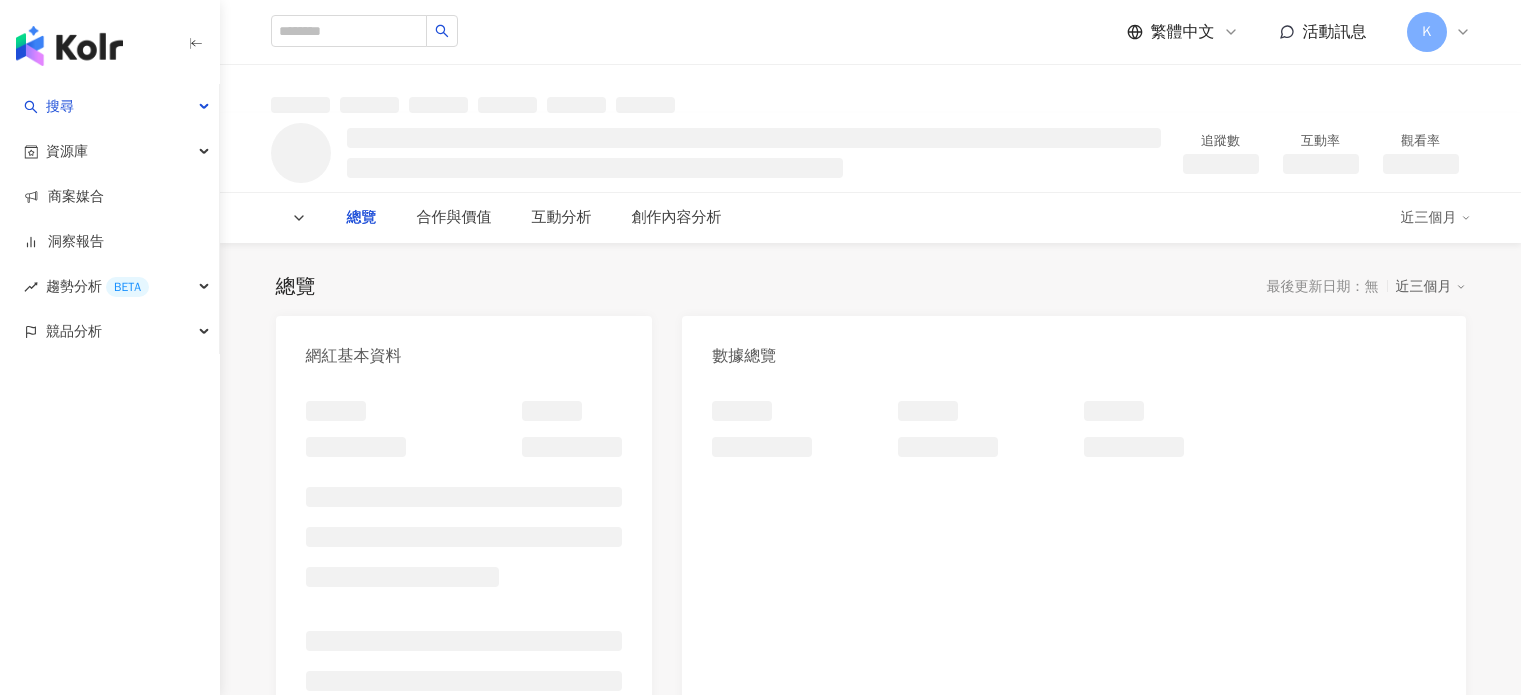 scroll, scrollTop: 0, scrollLeft: 0, axis: both 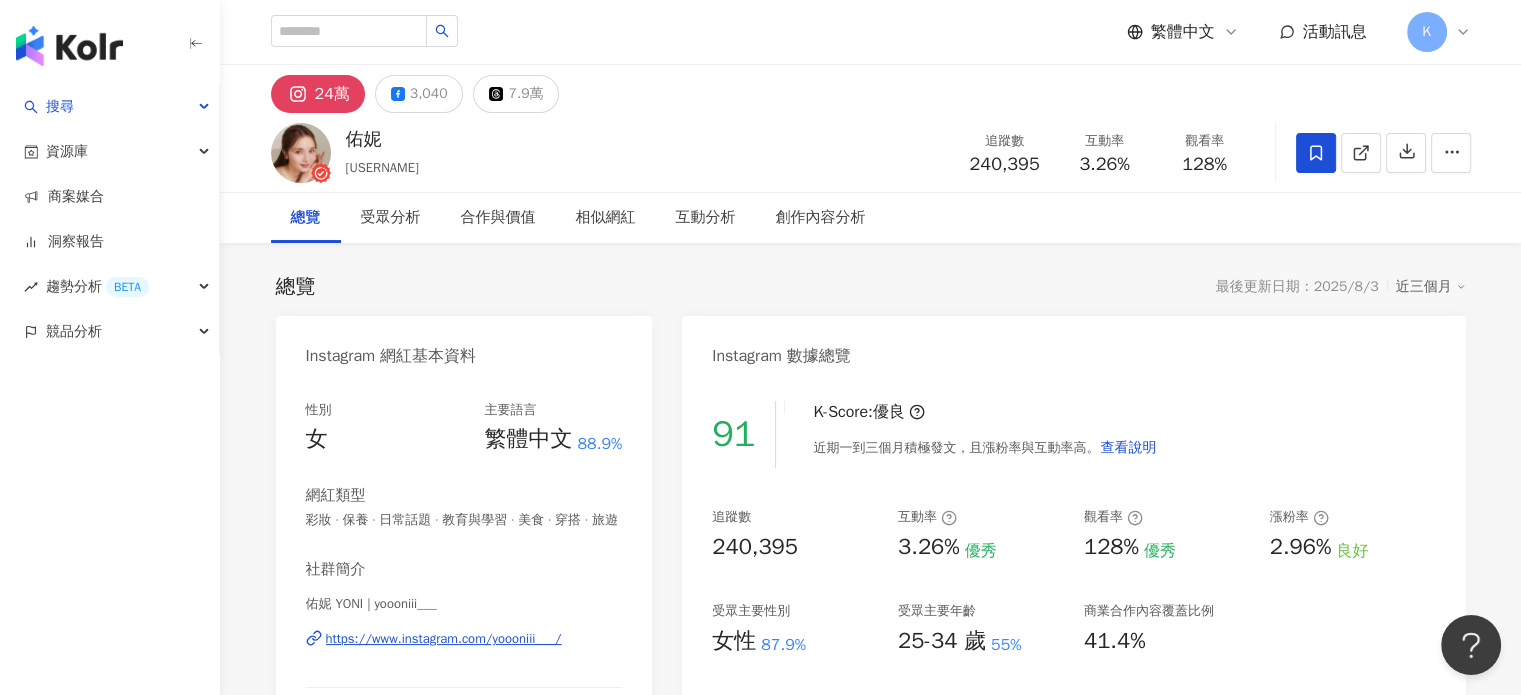 click on "總覽 最後更新日期：2025/8/3 近三個月 Instagram 網紅基本資料 性別   女 主要語言   繁體中文 88.9% 網紅類型 彩妝 · 保養 · 日常話題 · 教育與學習 · 美食 · 穿搭 · 旅遊 社群簡介 佑妮 YONI | yoooniii___ https://www.instagram.com/yoooniii___/ ♡ 153cm / 47kg
♡ 越南出生→台灣長大→現居日本（很常回台灣）
📩 younipan0801@gmail.com Instagram 數據總覽 91 K-Score :   優良 近期一到三個月積極發文，且漲粉率與互動率高。 查看說明 追蹤數   240,395 互動率   3.26% 優秀 觀看率   128% 優秀 漲粉率   2.96% 良好 受眾主要性別   女性 87.9% 受眾主要年齡   25-34 歲 55% 商業合作內容覆蓋比例   41.4% AI Instagram 成效等級三大指標 互動率 3.26% 優秀 同等級網紅的互動率中位數為  0.66% 觀看率 128% 優秀 同等級網紅的觀看率中位數為  0.04% 漲粉率 2.96% 良好 同等級網紅的漲粉率中位數為  0.33% 成效等級 ： 優秀 良好 普通" at bounding box center (871, 1036) 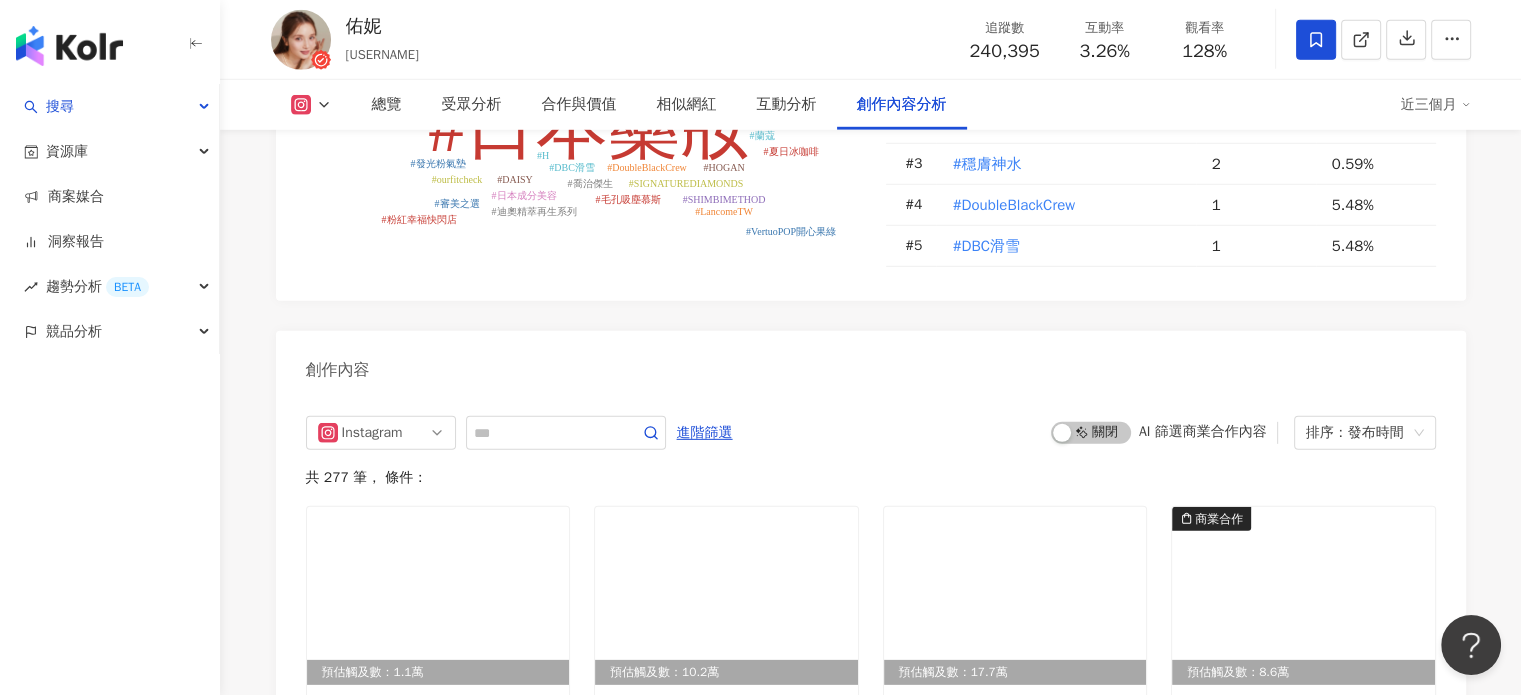 scroll, scrollTop: 5751, scrollLeft: 0, axis: vertical 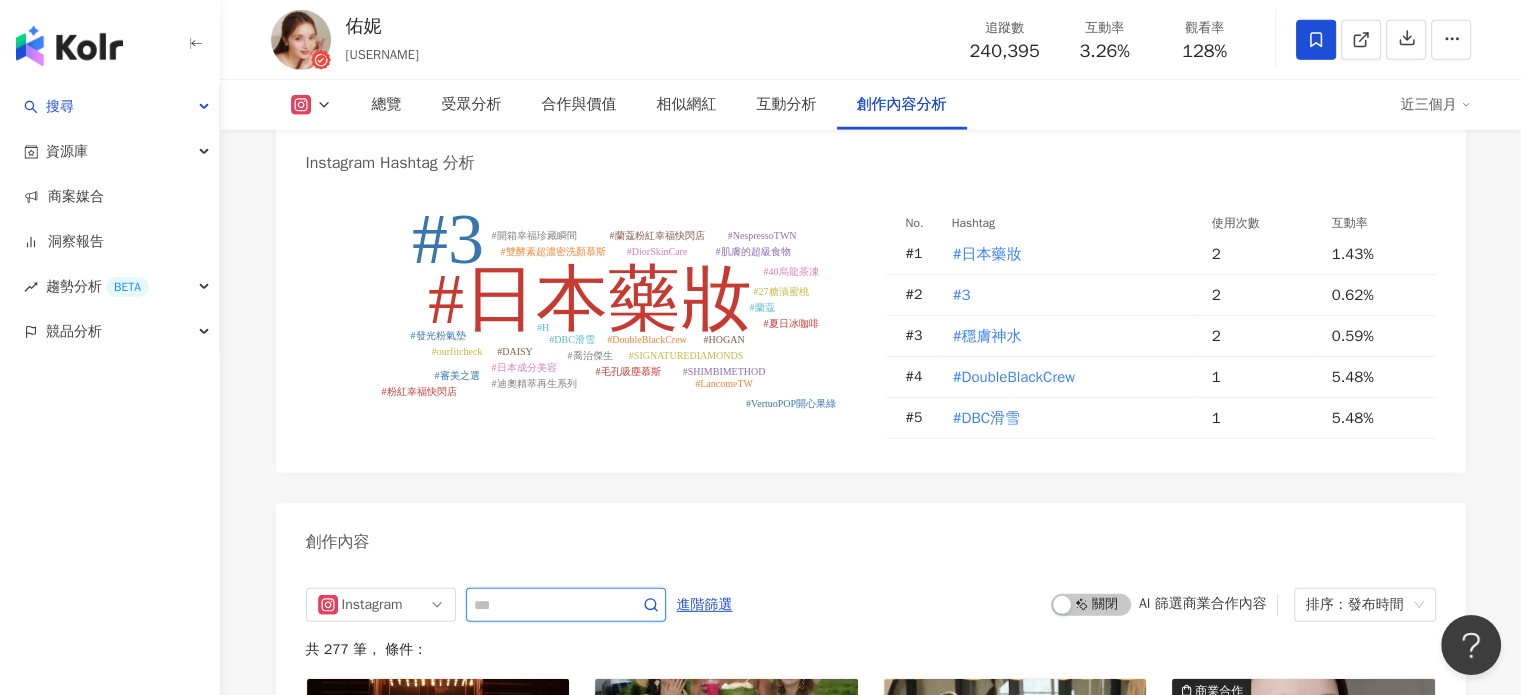 click at bounding box center (544, 605) 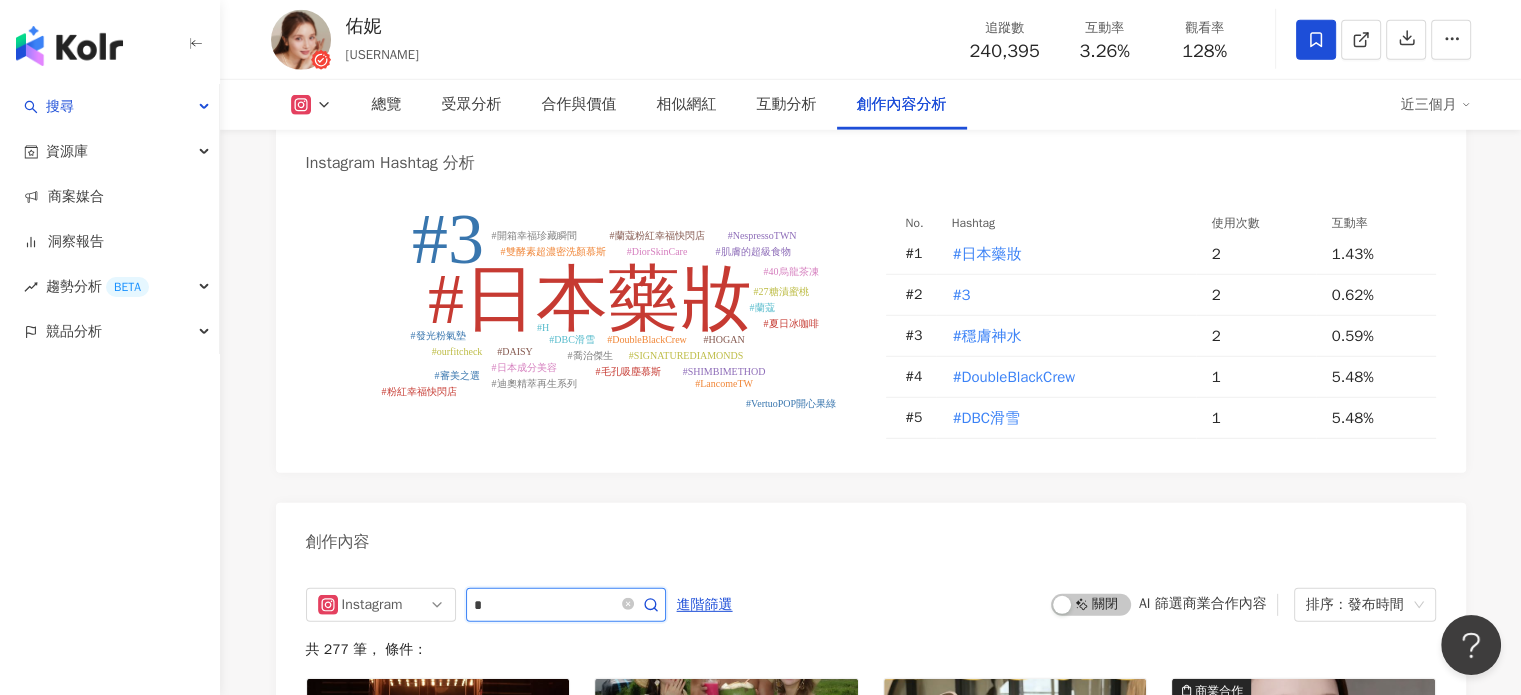 type on "*" 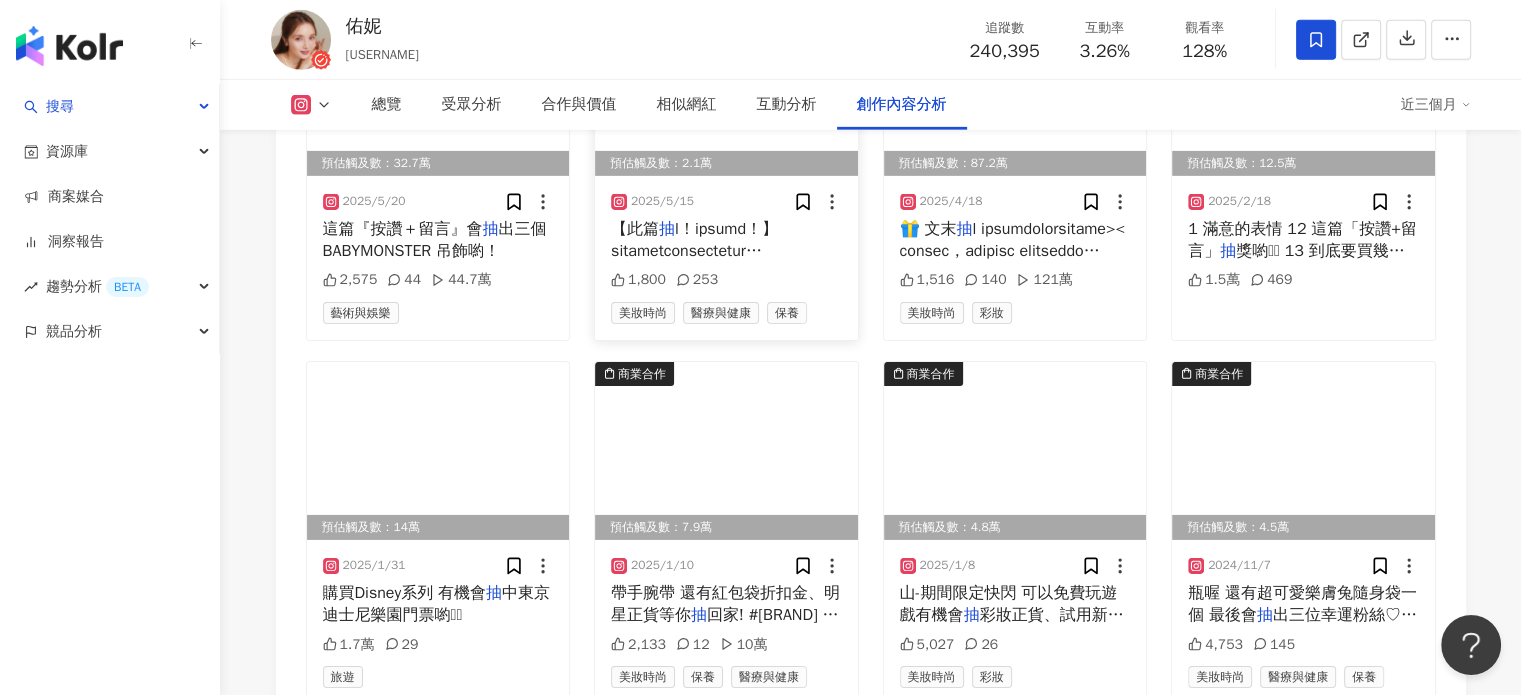 scroll, scrollTop: 6256, scrollLeft: 0, axis: vertical 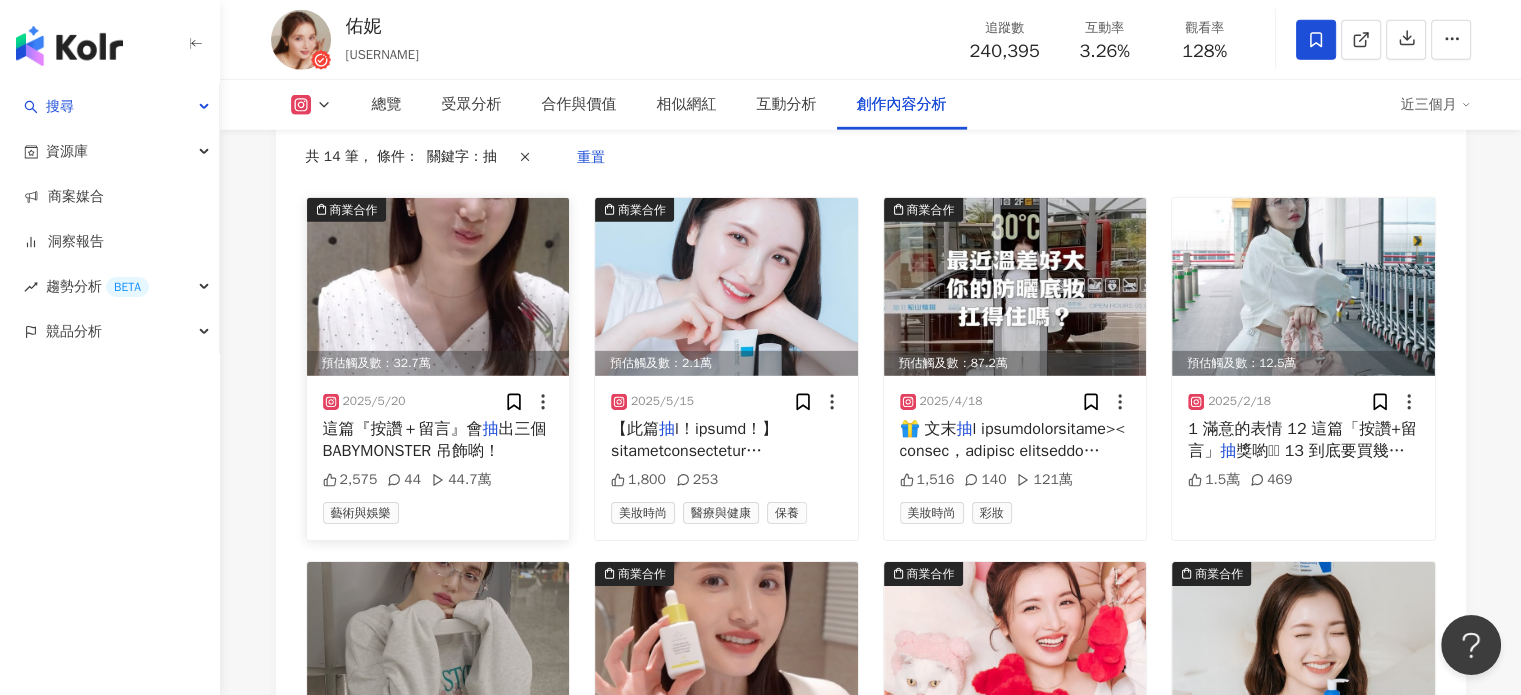 click at bounding box center (438, 287) 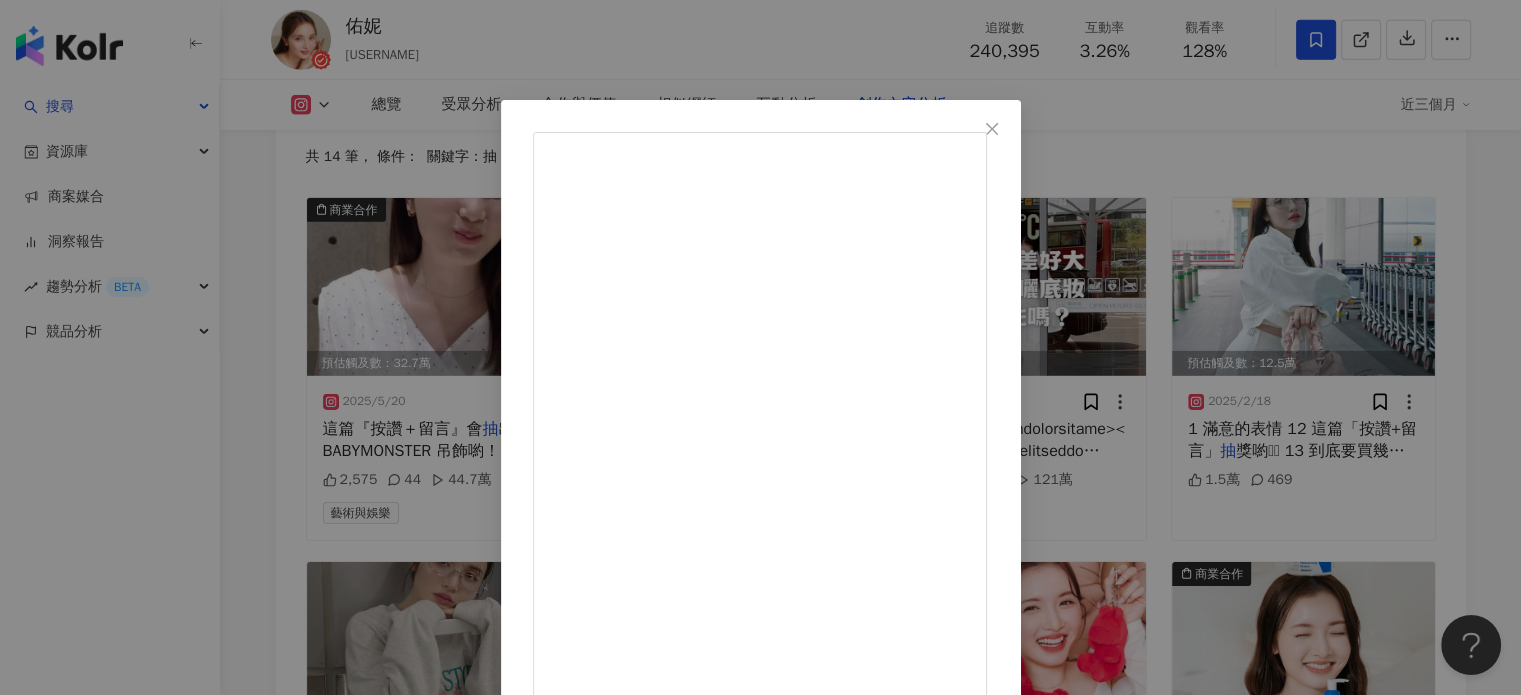 click on "佑妮 2025/5/20 2,575 44 44.7萬 查看原始貼文" at bounding box center [760, 347] 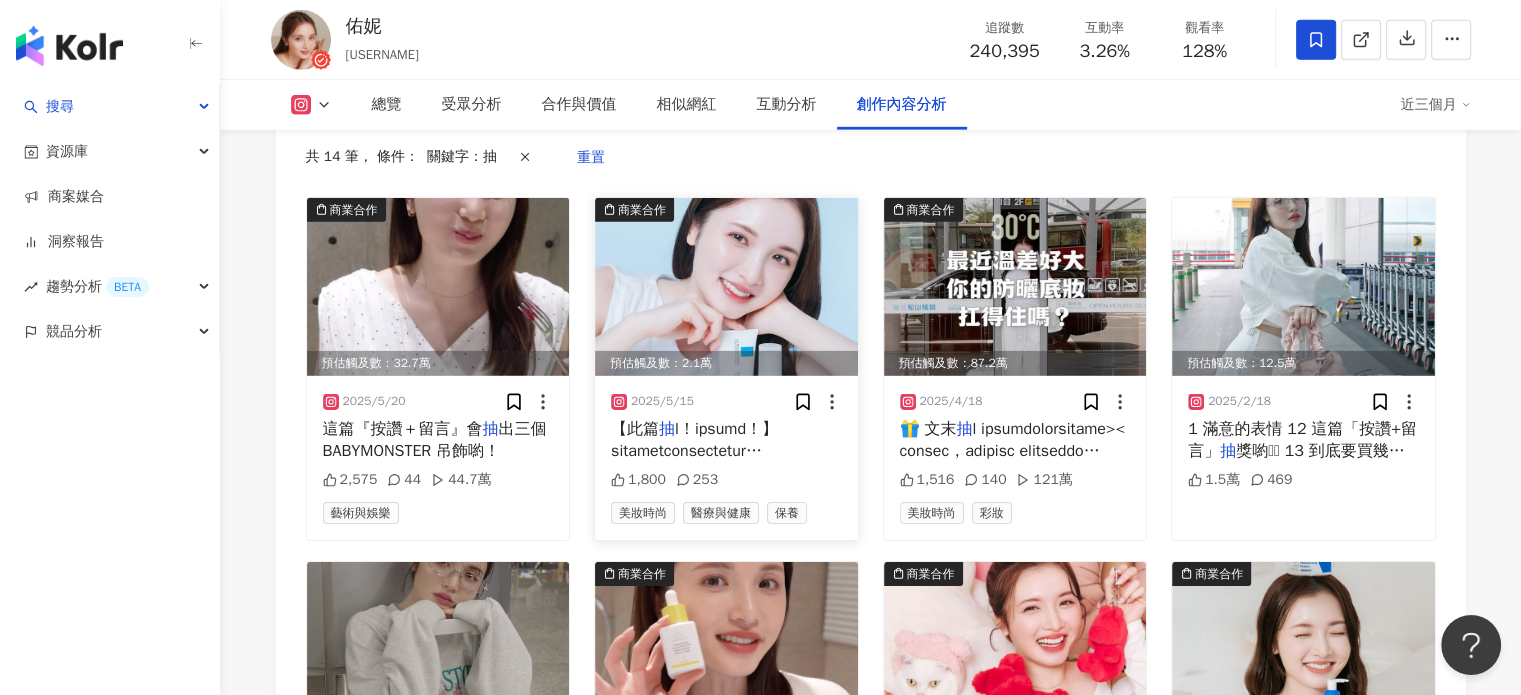 click at bounding box center (726, 287) 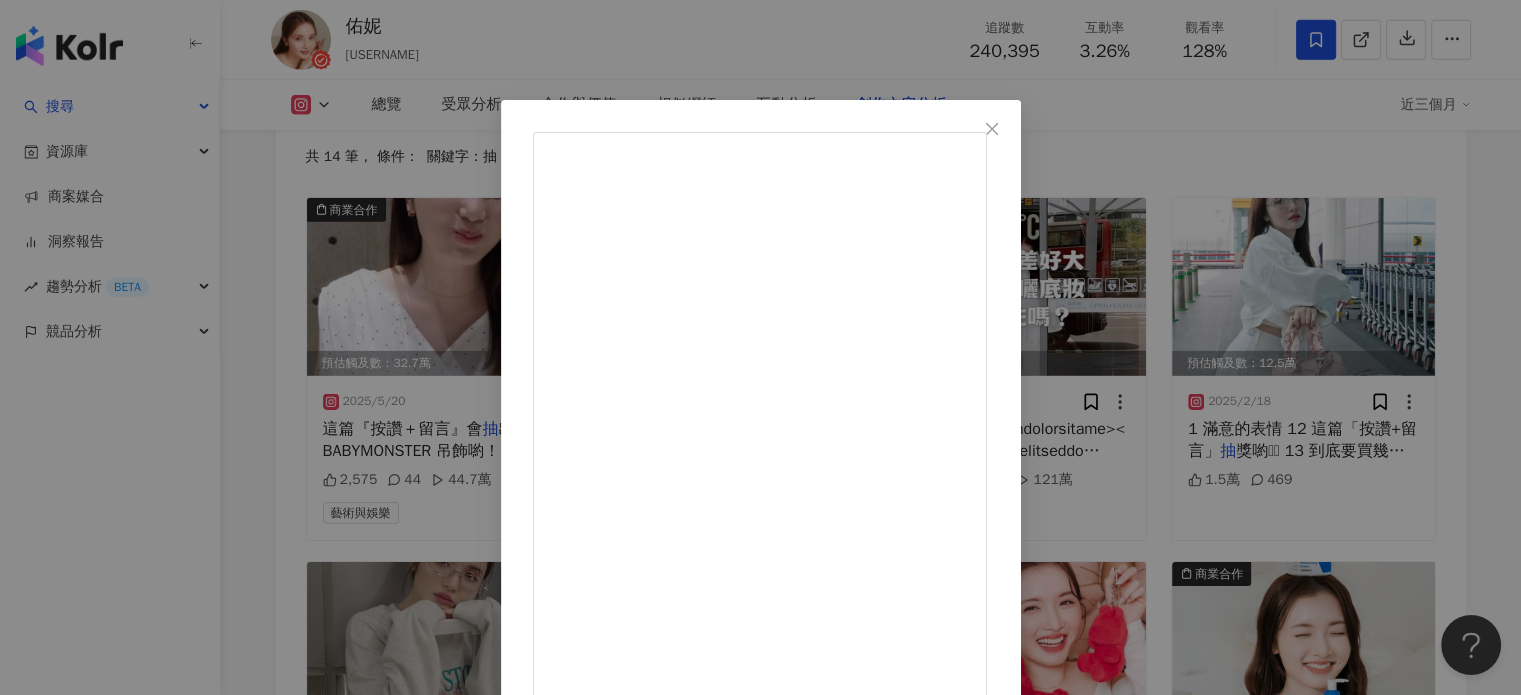 click on "佑妮 2025/5/15 1,800 253 查看原始貼文" at bounding box center (760, 347) 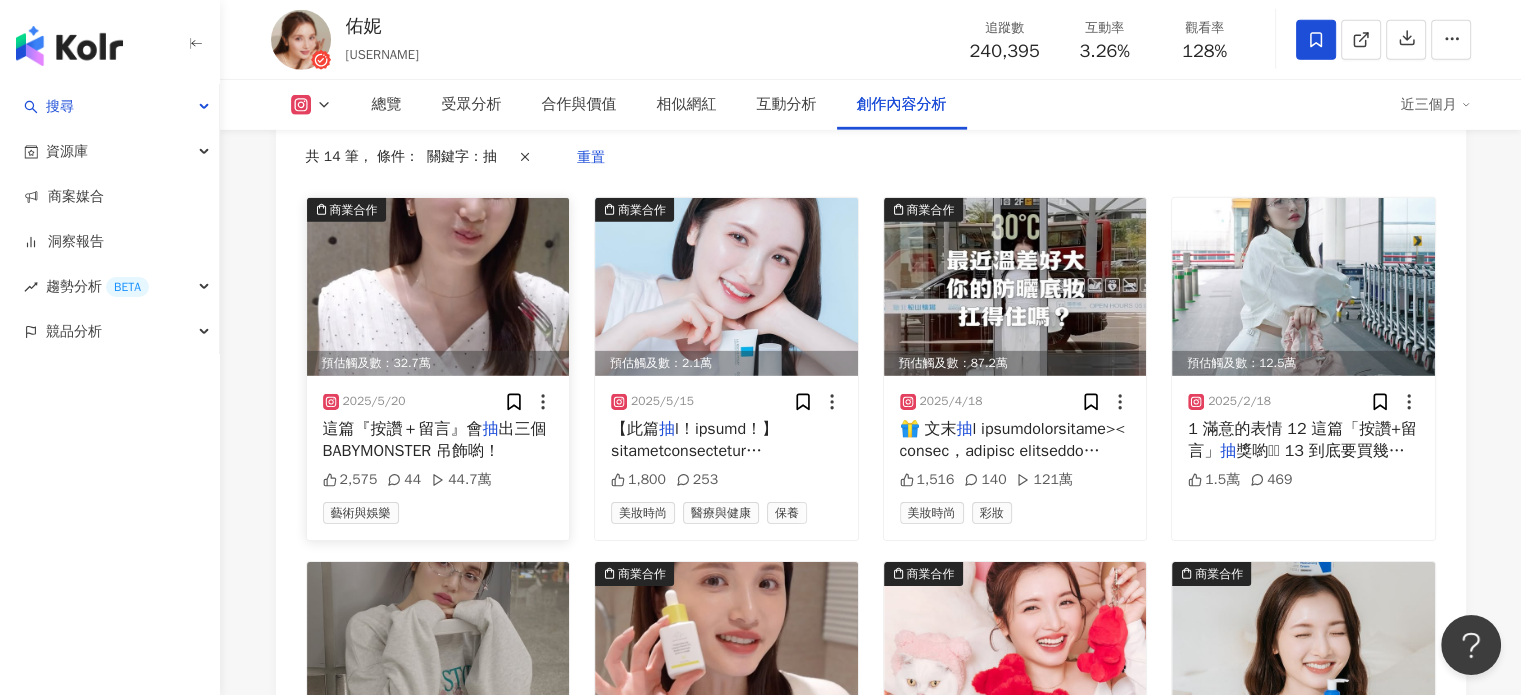 click at bounding box center (438, 287) 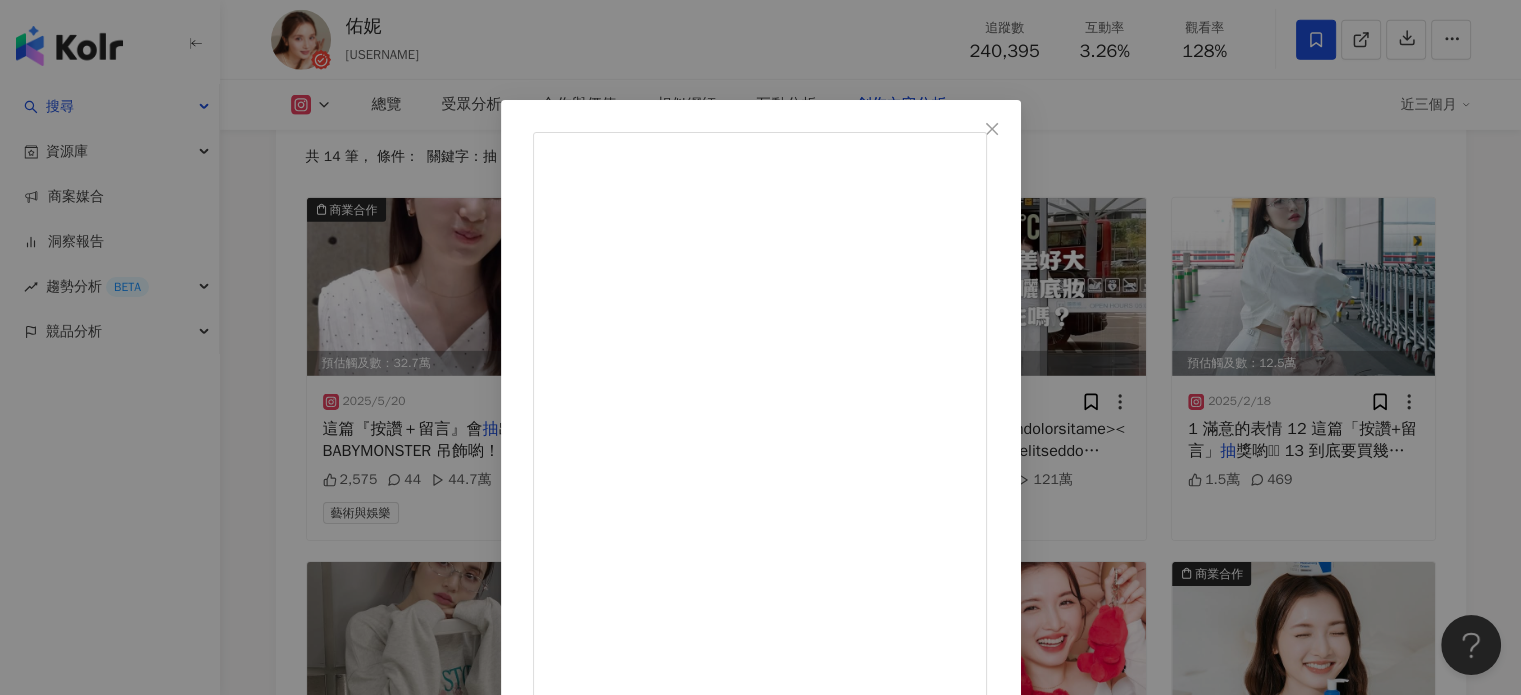 scroll, scrollTop: 300, scrollLeft: 0, axis: vertical 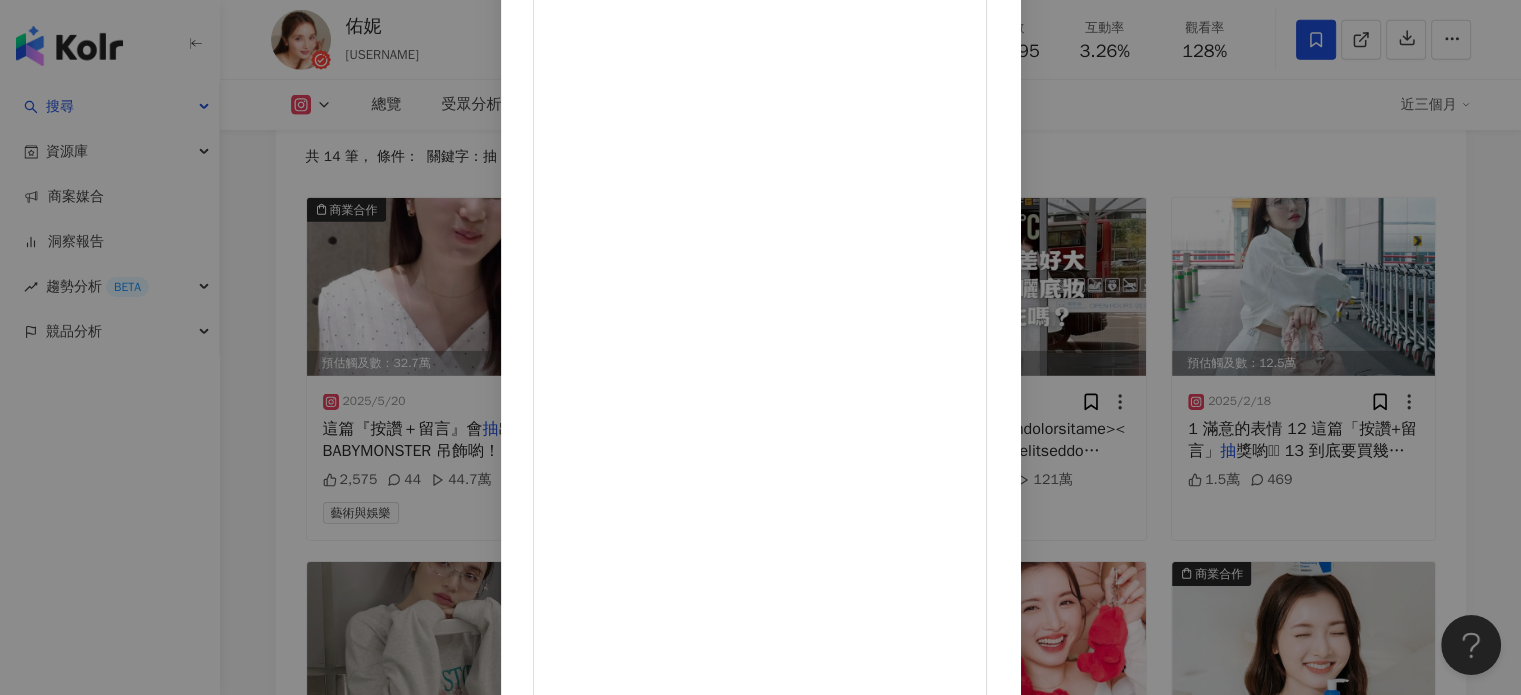 click on "佑妮 2025/5/20 2,575 44 44.7萬 查看原始貼文" at bounding box center [760, 347] 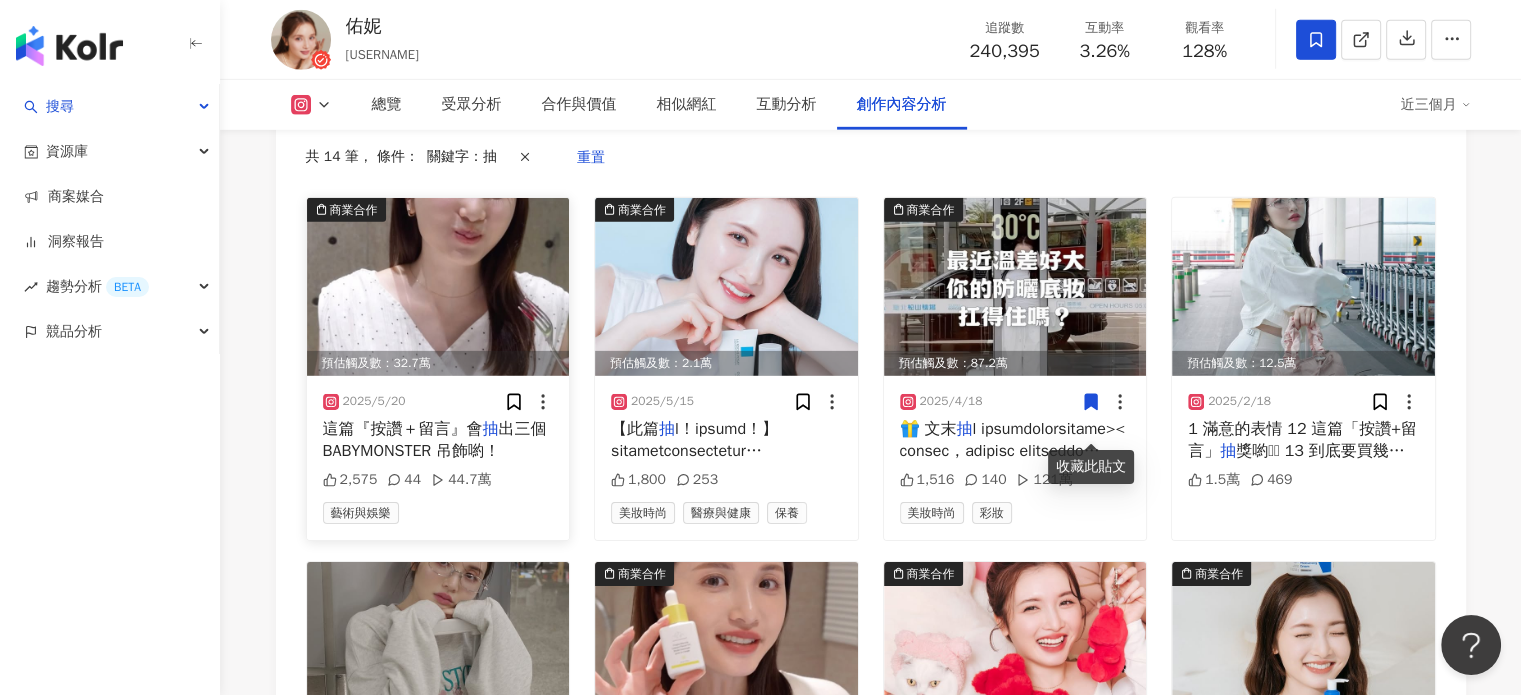 click at bounding box center [438, 287] 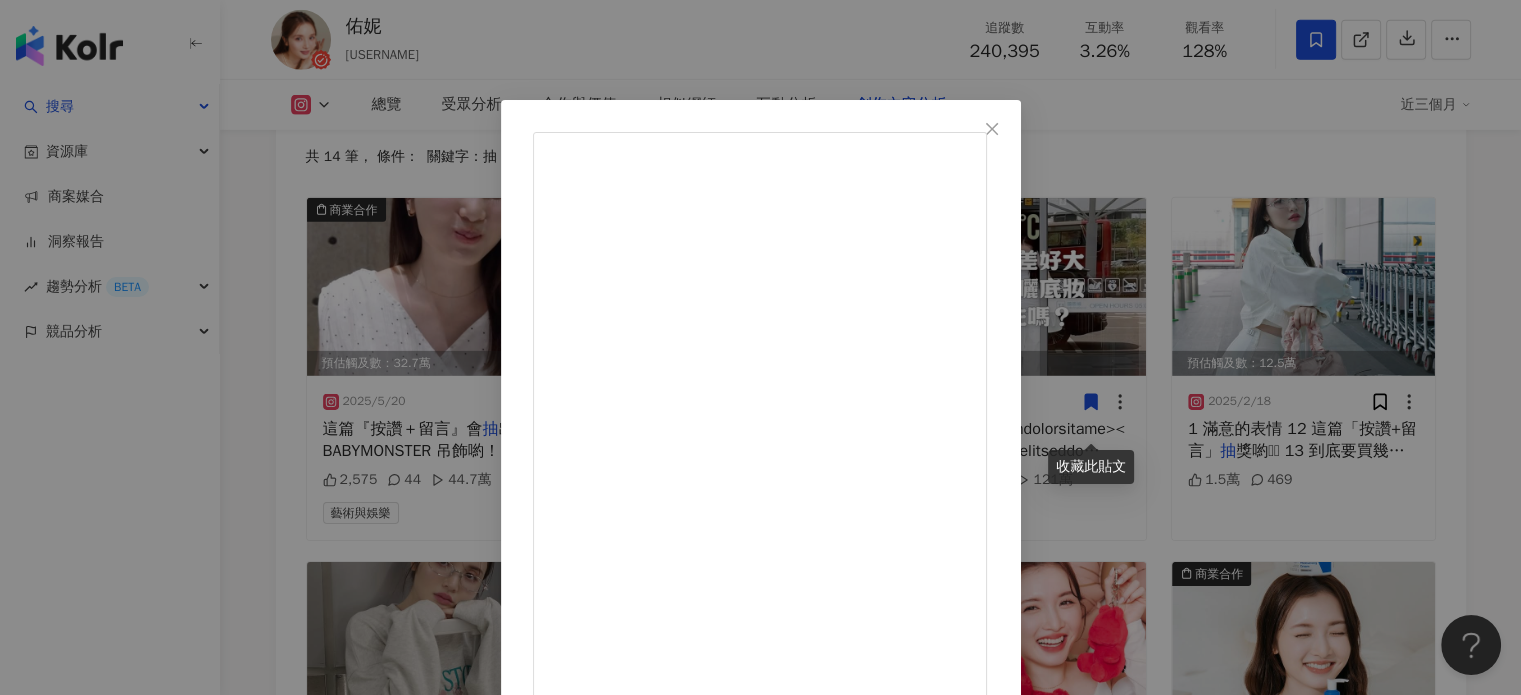 scroll, scrollTop: 200, scrollLeft: 0, axis: vertical 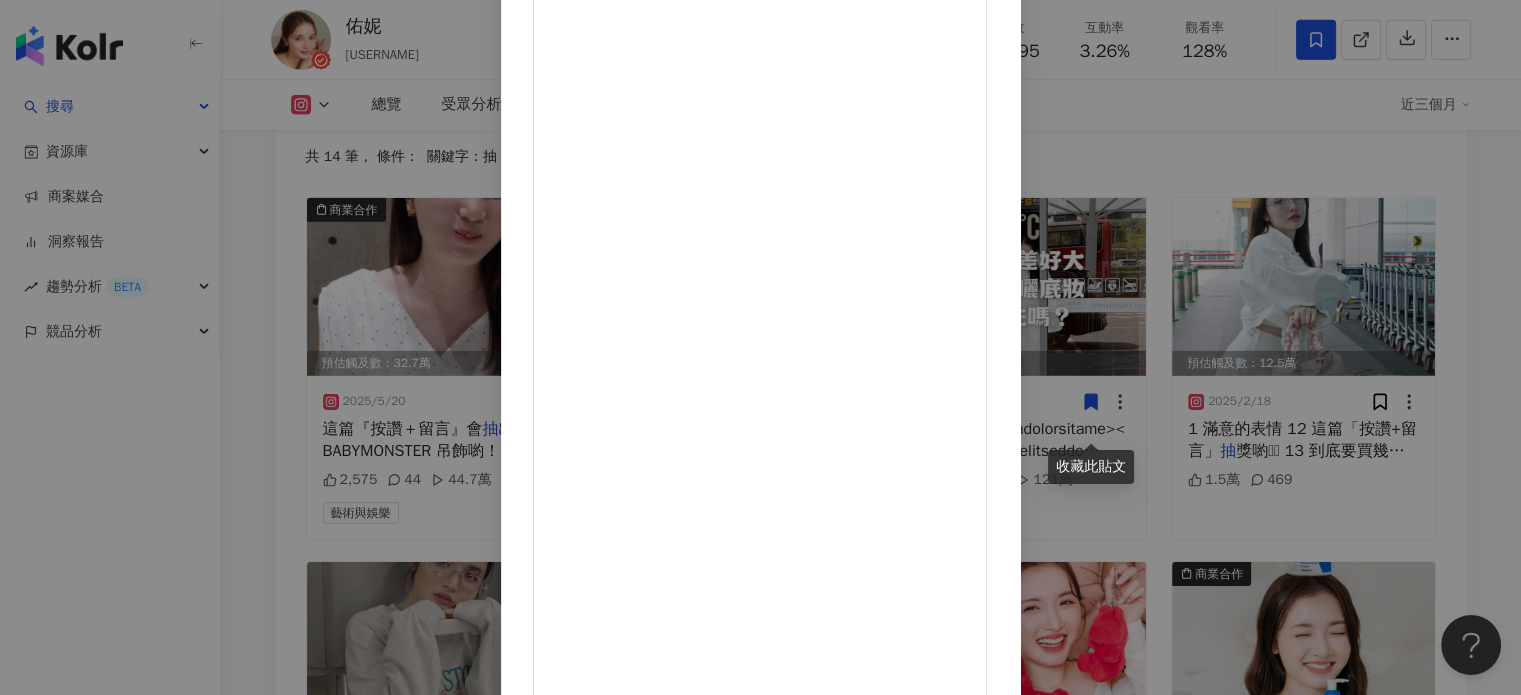 click on "佑妮 2025/5/20 2,575 44 44.7萬 查看原始貼文" at bounding box center (760, 347) 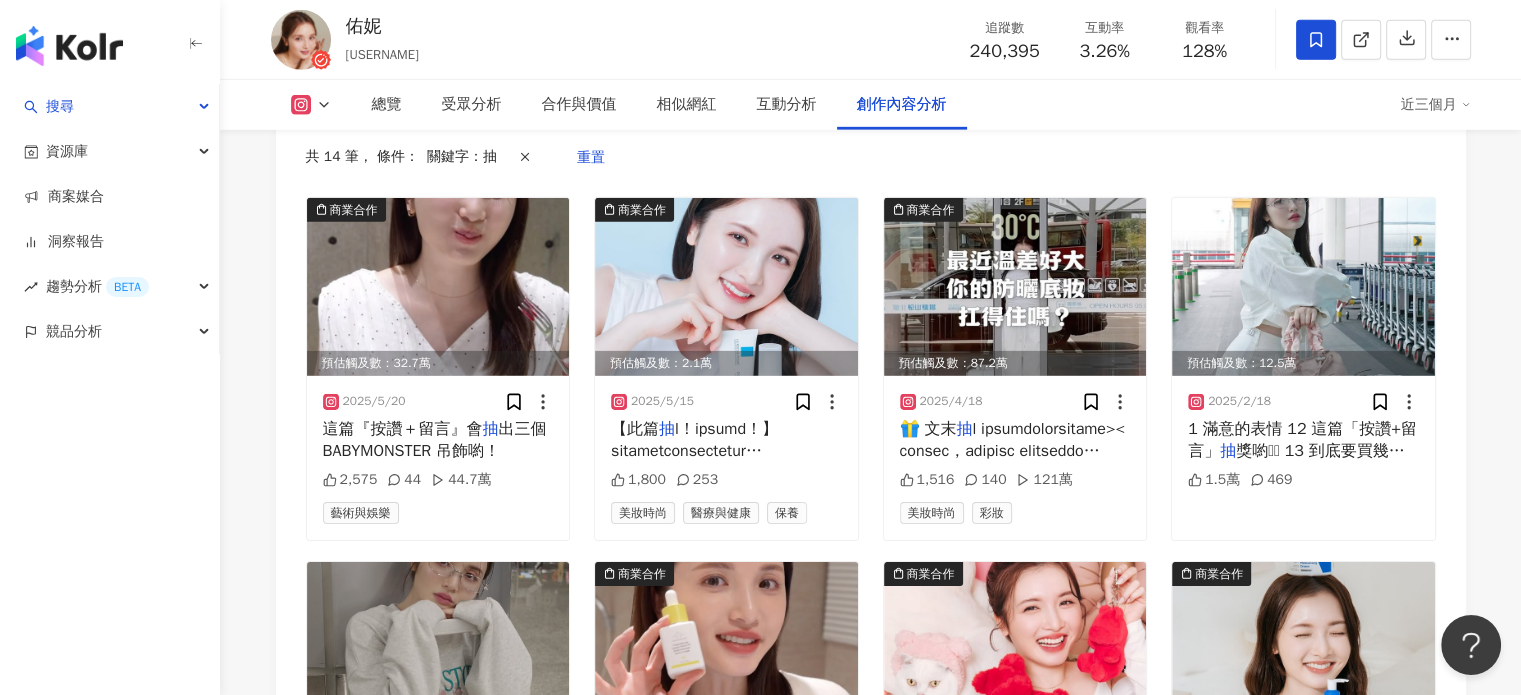 click on "總覽 最後更新日期：2025/8/3 近三個月 Instagram 網紅基本資料 性別   女 主要語言   繁體中文 88.9% 網紅類型 彩妝 · 保養 · 日常話題 · 教育與學習 · 美食 · 穿搭 · 旅遊 社群簡介 佑妮 YONI | yoooniii___ https://www.instagram.com/yoooniii___/ ♡ 153cm / 47kg
♡ 越南出生→台灣長大→現居日本（很常回台灣）
📩 younipan0801@gmail.com Instagram 數據總覽 91 K-Score :   優良 近期一到三個月積極發文，且漲粉率與互動率高。 查看說明 追蹤數   240,395 互動率   3.26% 優秀 觀看率   128% 優秀 漲粉率   2.96% 良好 受眾主要性別   女性 87.9% 受眾主要年齡   25-34 歲 55% 商業合作內容覆蓋比例   41.4% AI Instagram 成效等級三大指標 互動率 3.26% 優秀 同等級網紅的互動率中位數為  0.66% 觀看率 128% 優秀 同等級網紅的觀看率中位數為  0.04% 漲粉率 2.96% 良好 同等級網紅的漲粉率中位數為  0.33% 成效等級 ： 優秀 良好 普通" at bounding box center (871, -2324) 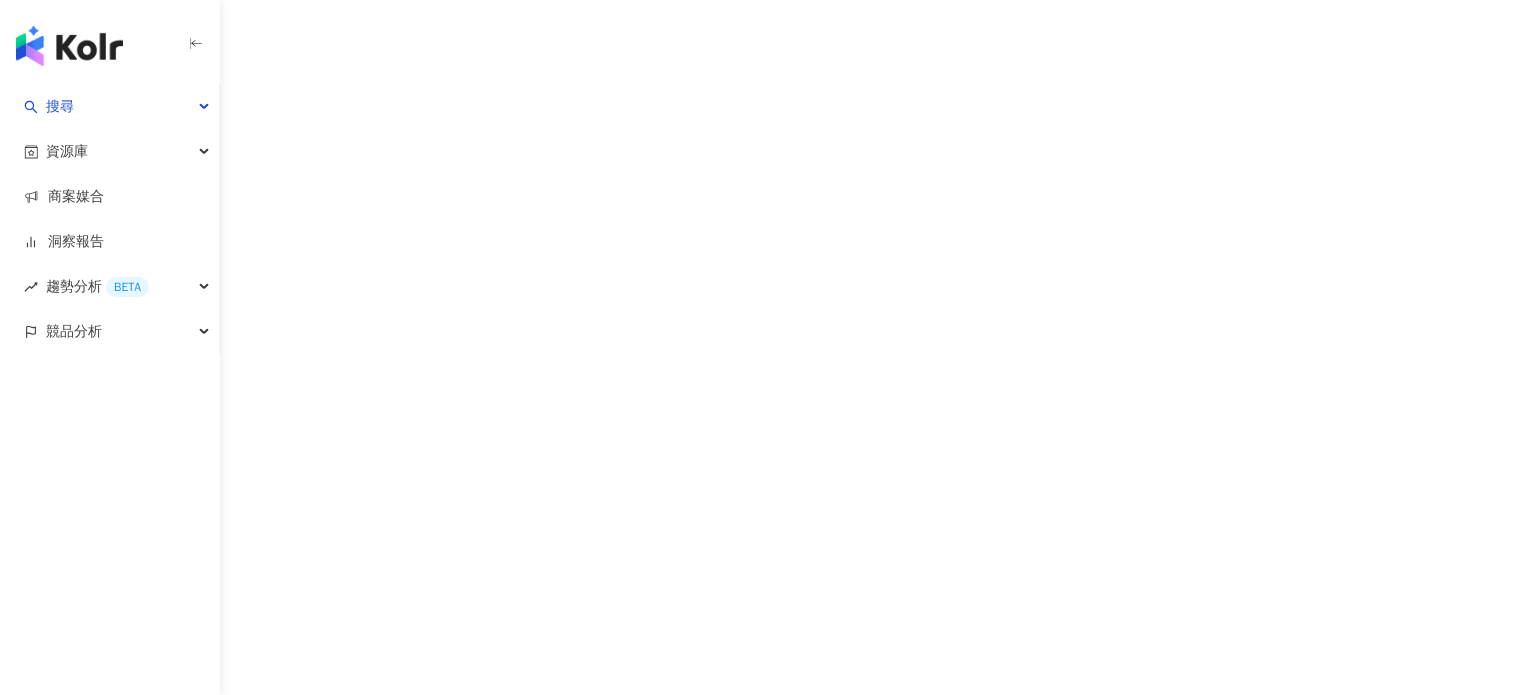 scroll, scrollTop: 0, scrollLeft: 0, axis: both 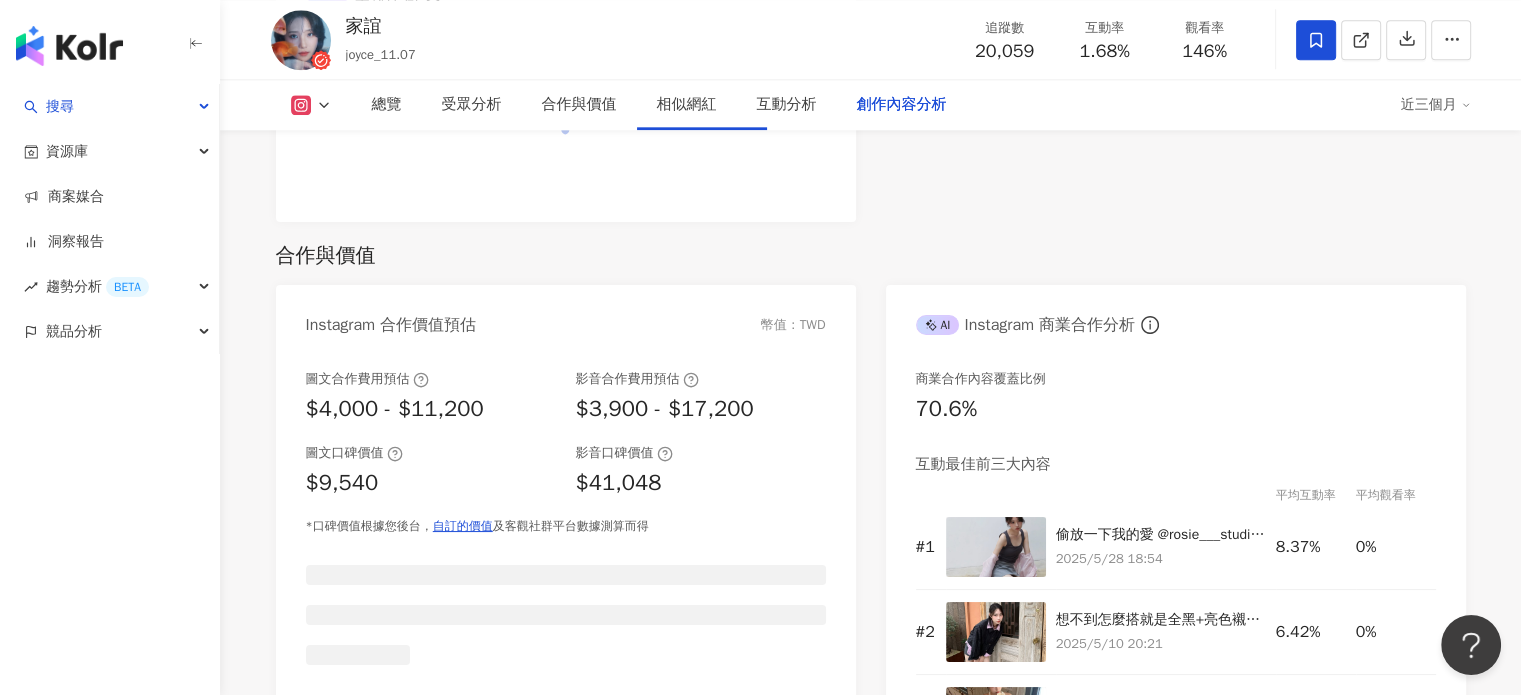 click at bounding box center [544, 3775] 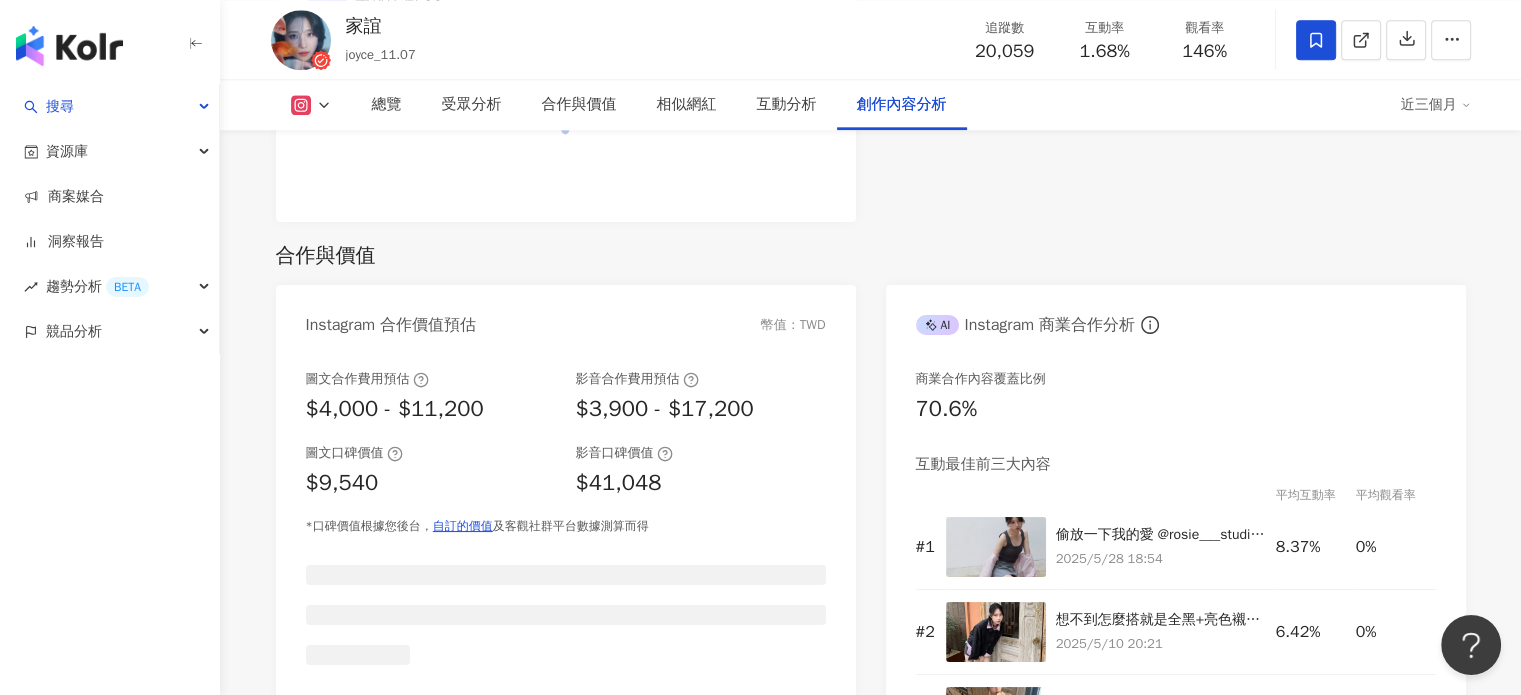 click at bounding box center [544, 3775] 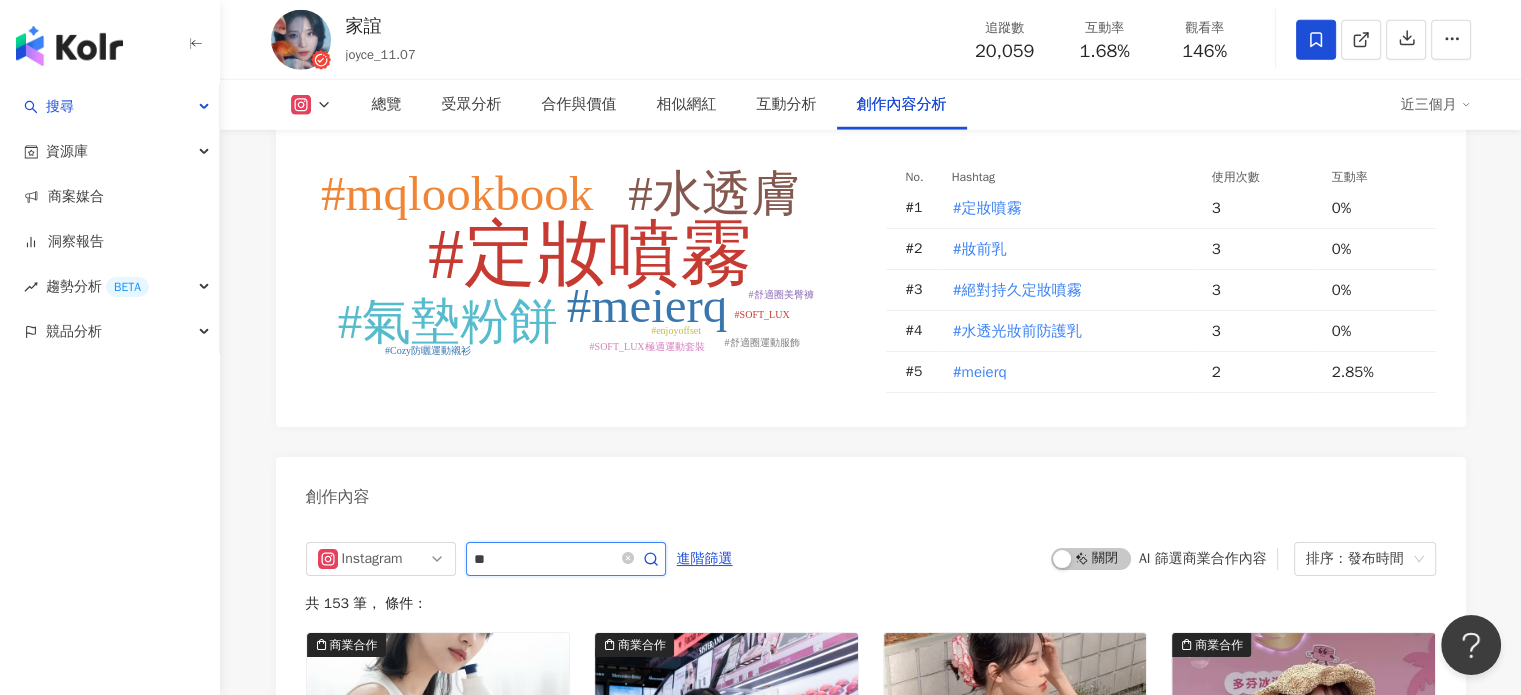 scroll, scrollTop: 5927, scrollLeft: 0, axis: vertical 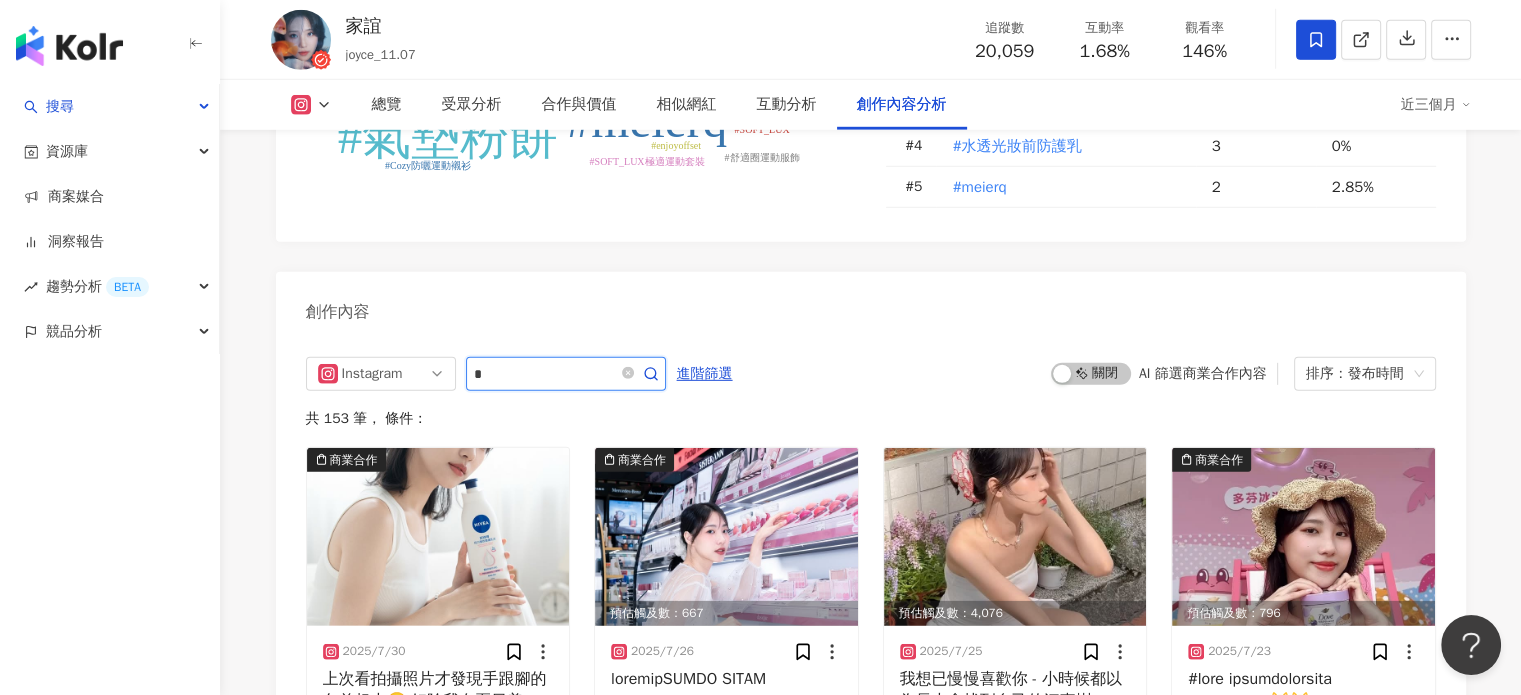 type on "*" 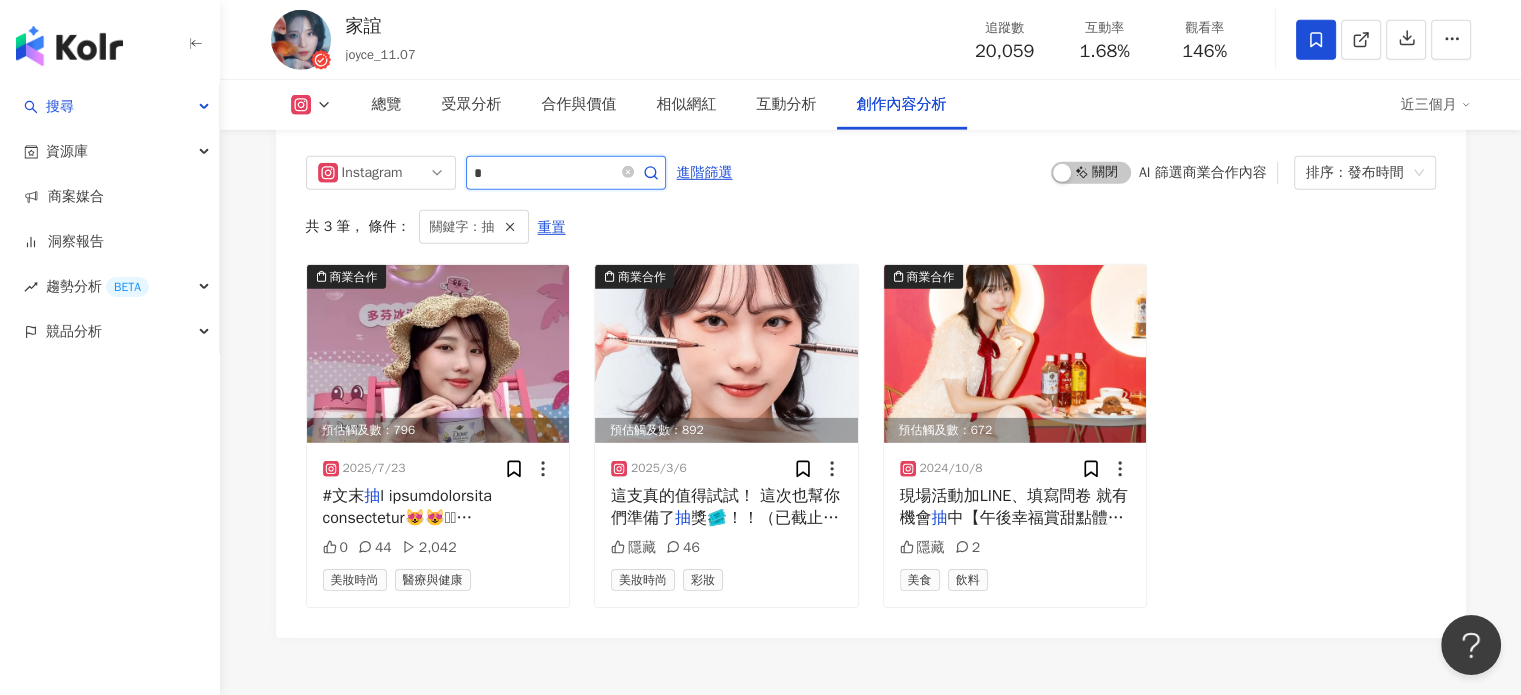 scroll, scrollTop: 6228, scrollLeft: 0, axis: vertical 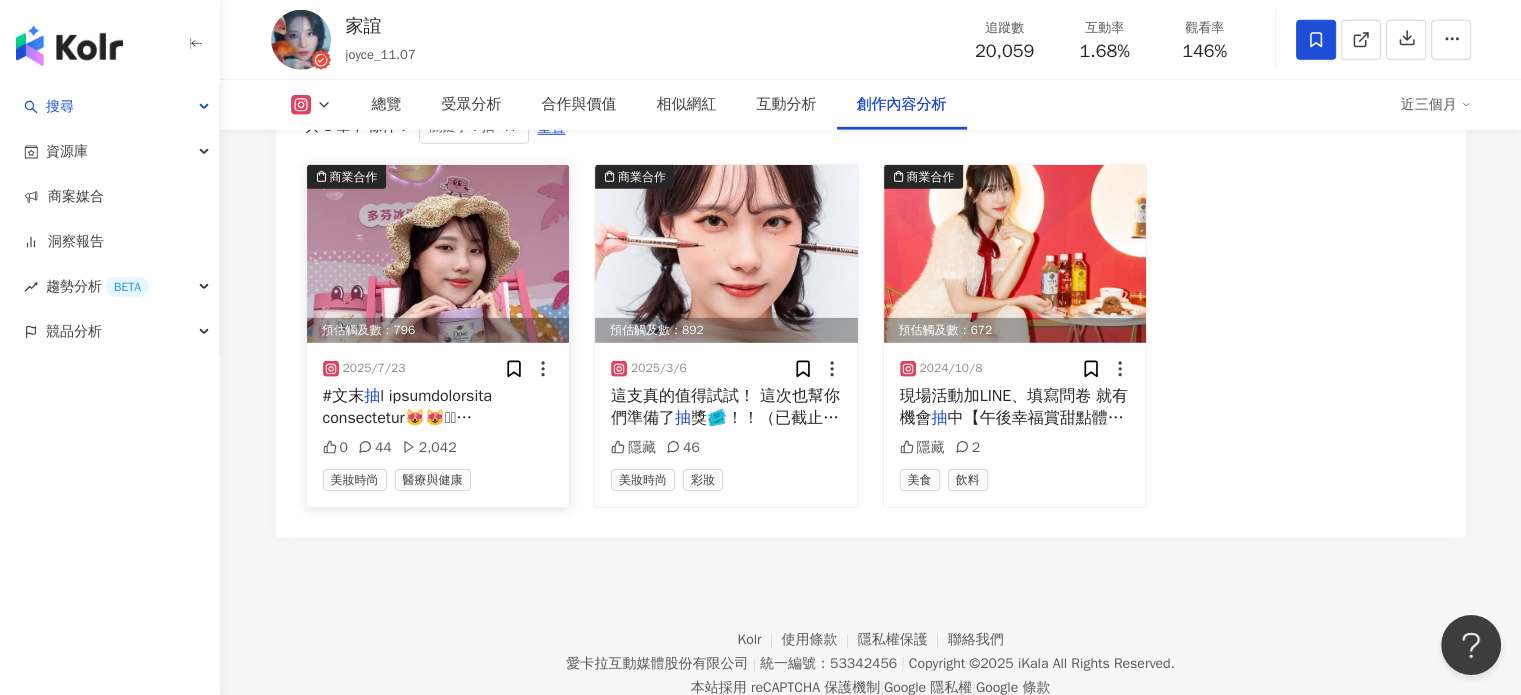 click at bounding box center (438, 254) 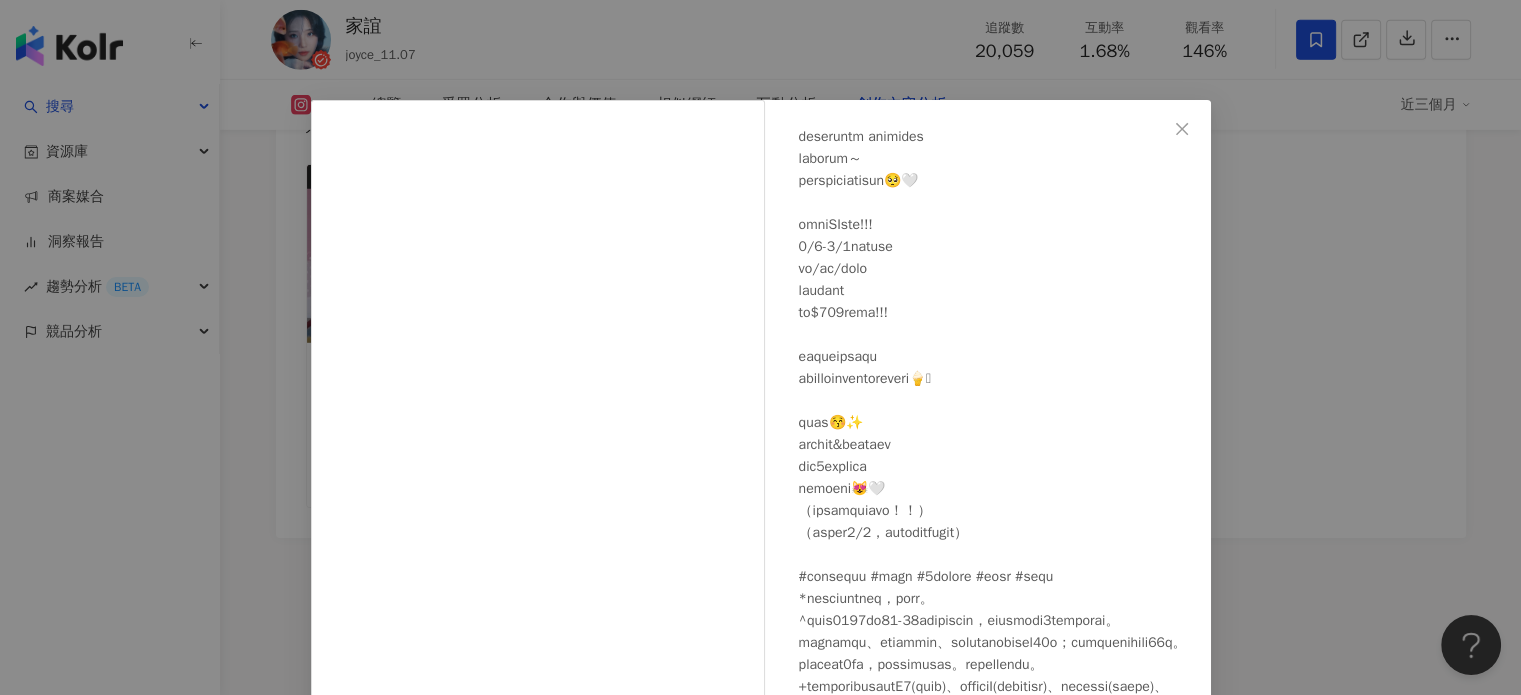 scroll, scrollTop: 653, scrollLeft: 0, axis: vertical 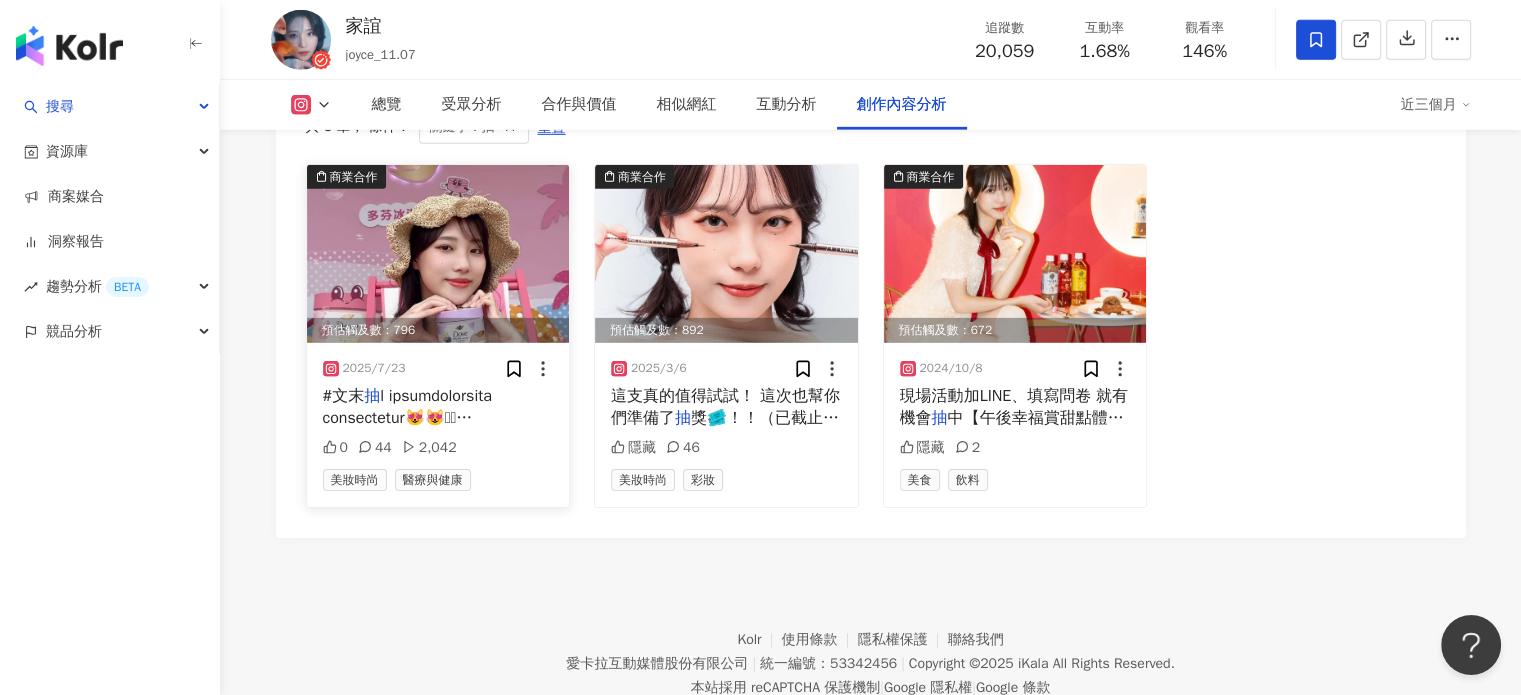 click at bounding box center (438, 254) 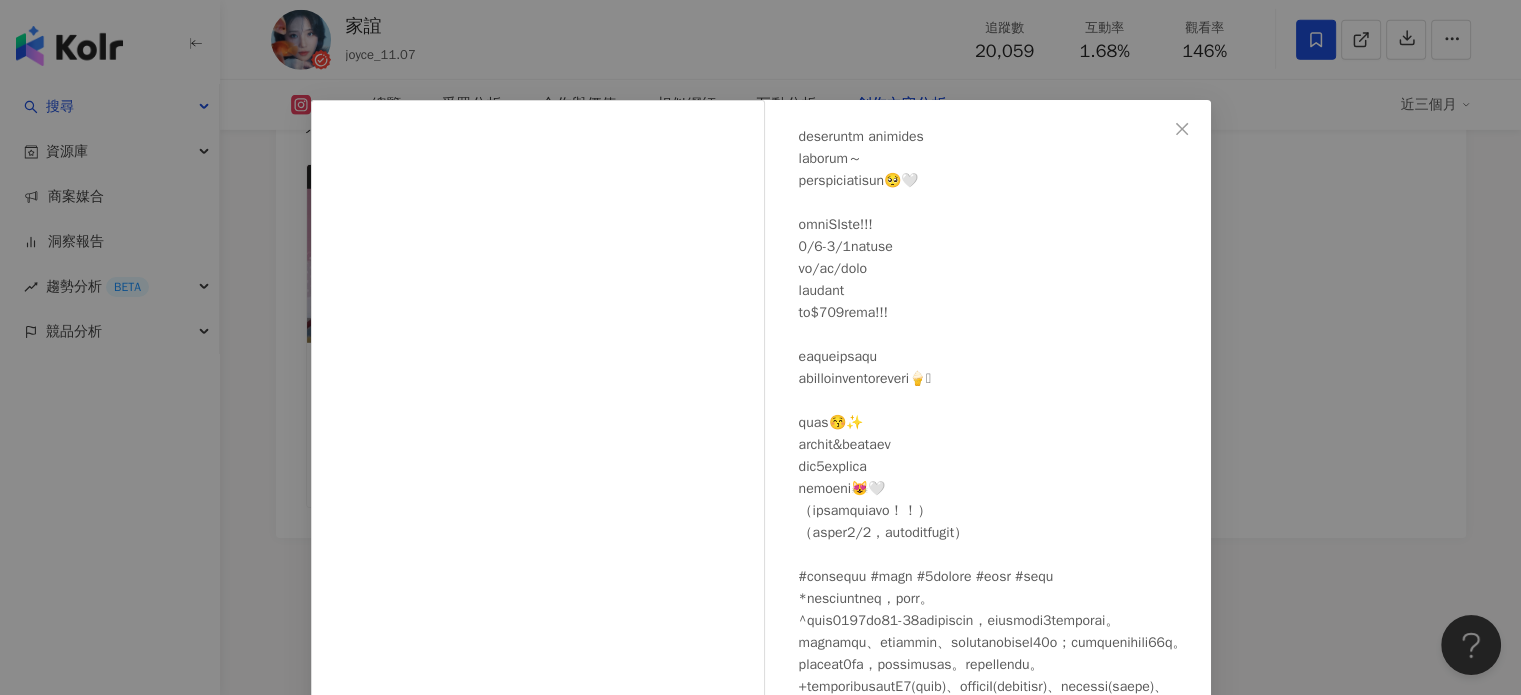 scroll, scrollTop: 653, scrollLeft: 0, axis: vertical 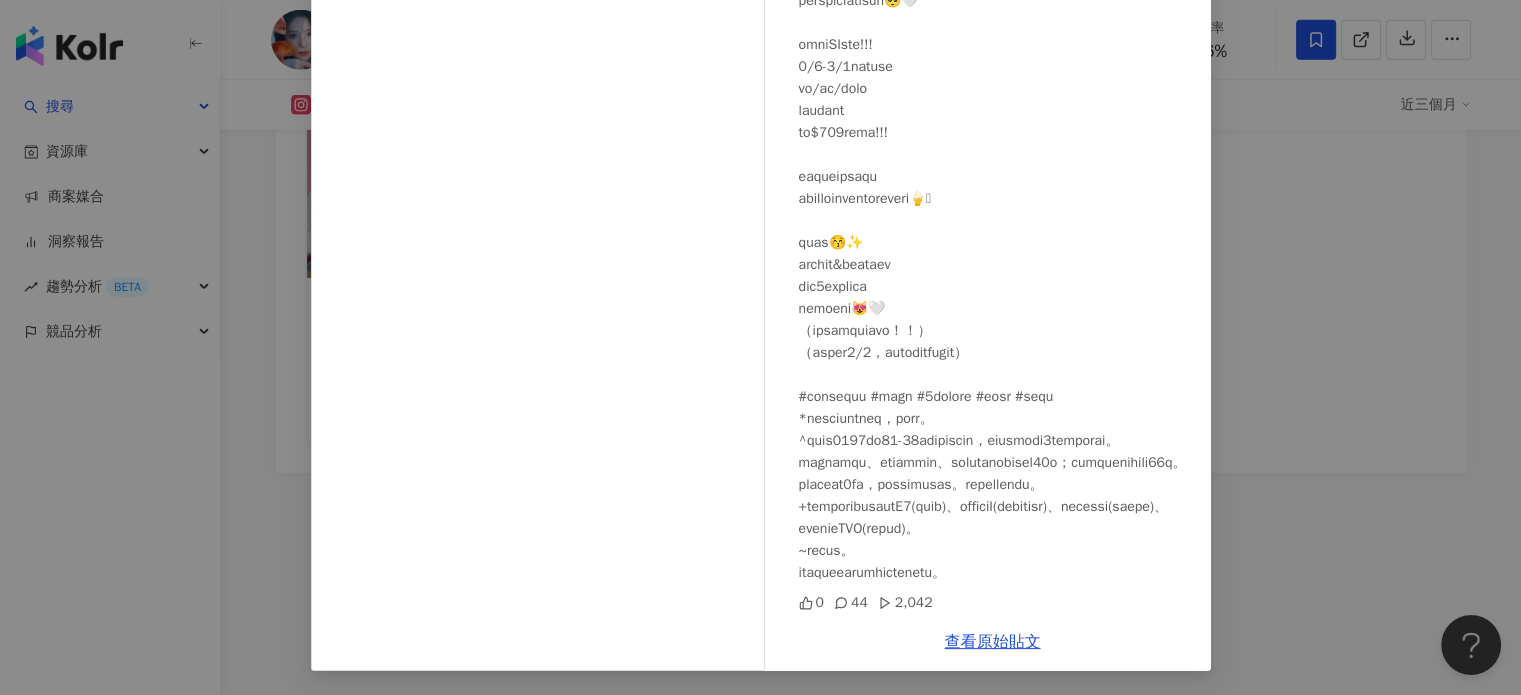 click on "家誼 2025/7/23 0 44 2,042 查看原始貼文" at bounding box center (760, 347) 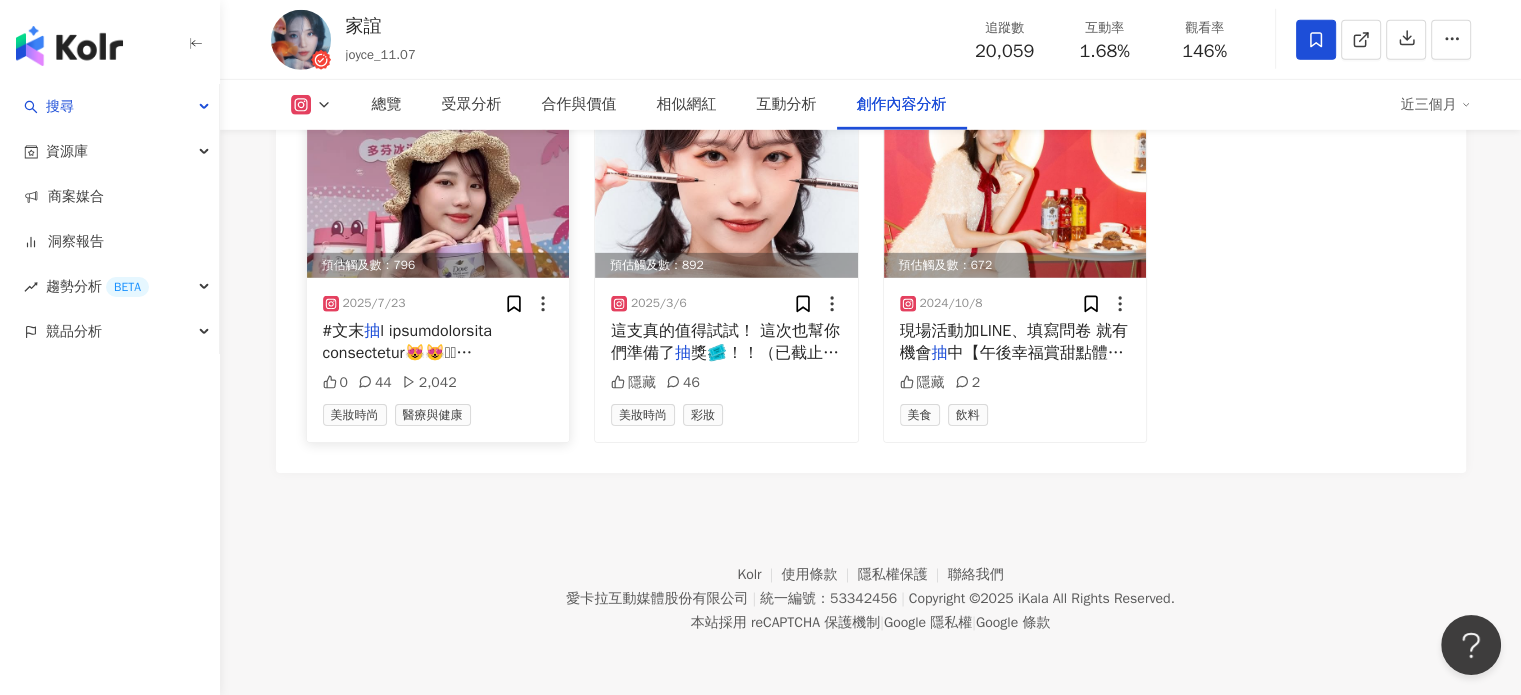 click at bounding box center [438, 189] 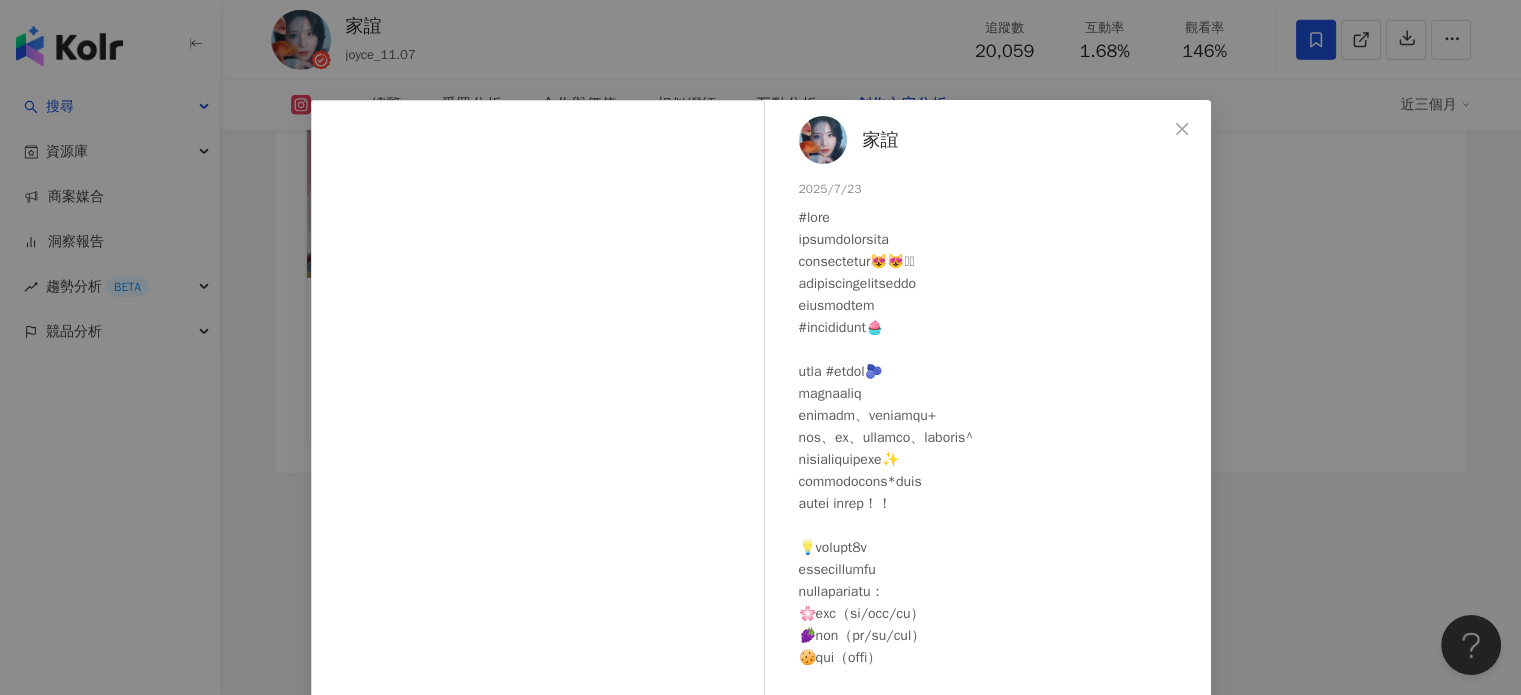 click at bounding box center [823, 140] 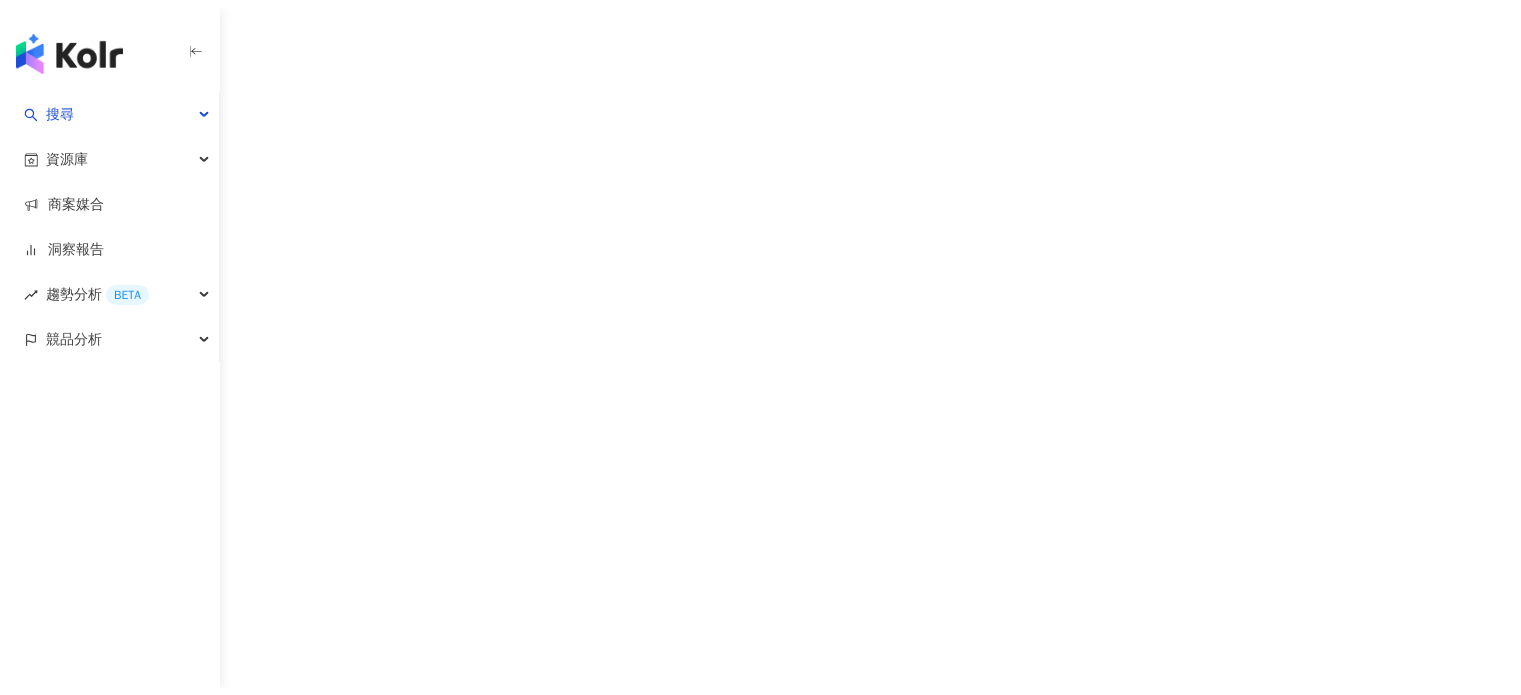 scroll, scrollTop: 0, scrollLeft: 0, axis: both 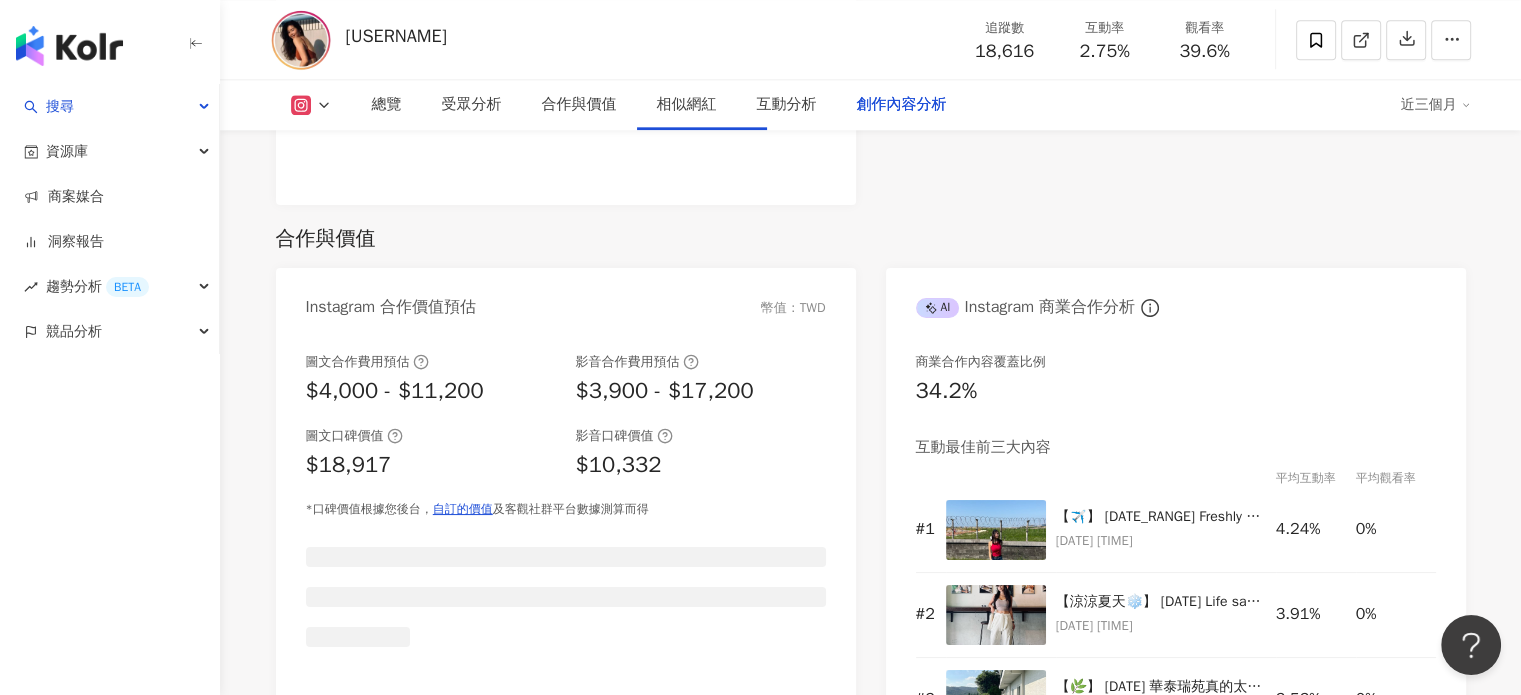 click at bounding box center (544, 3757) 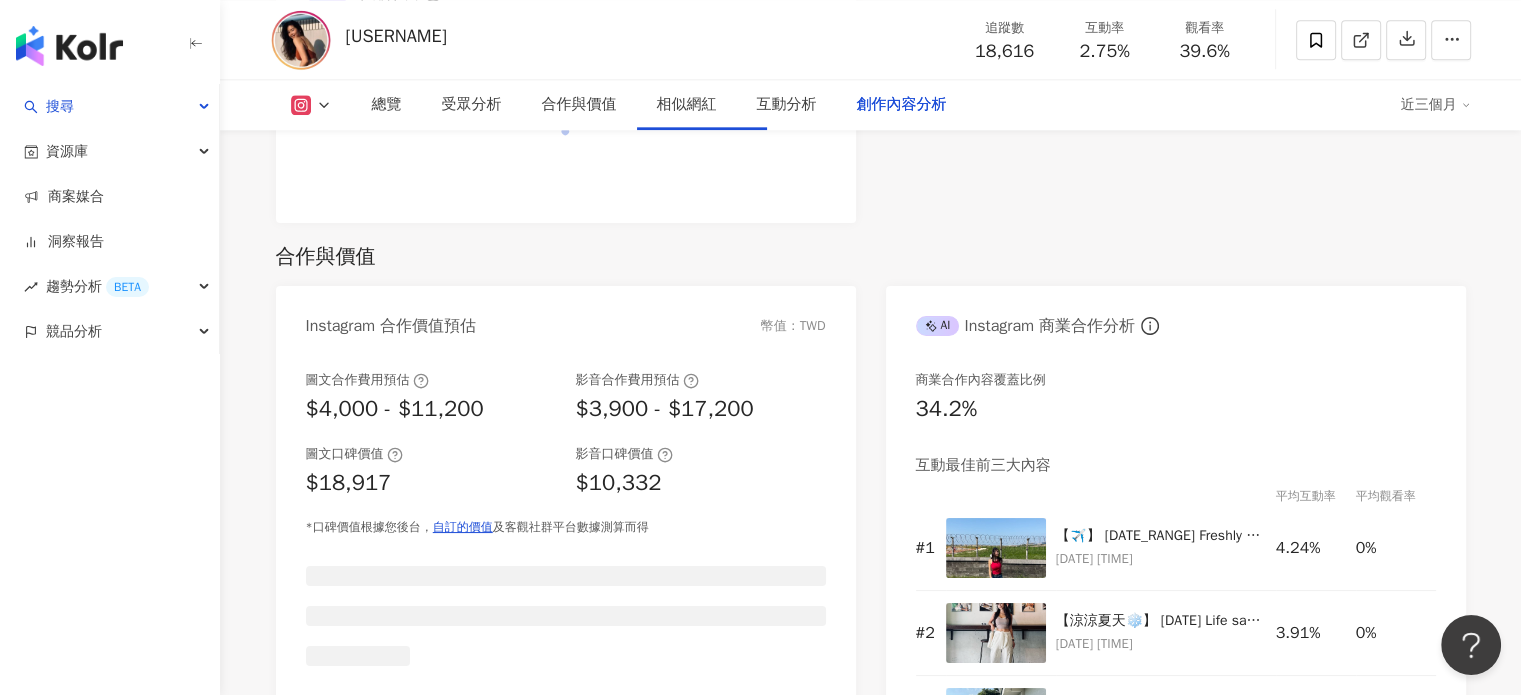 click at bounding box center (544, 3775) 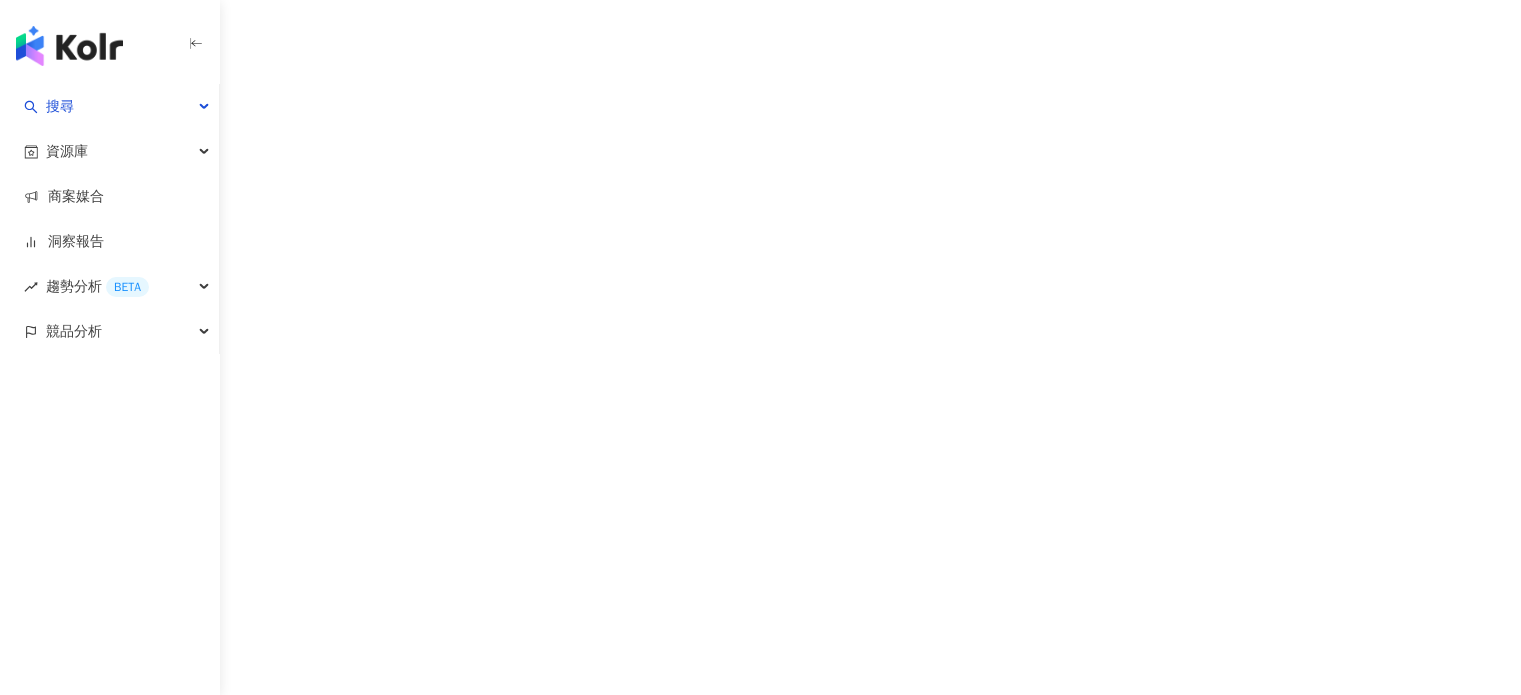 scroll, scrollTop: 0, scrollLeft: 0, axis: both 